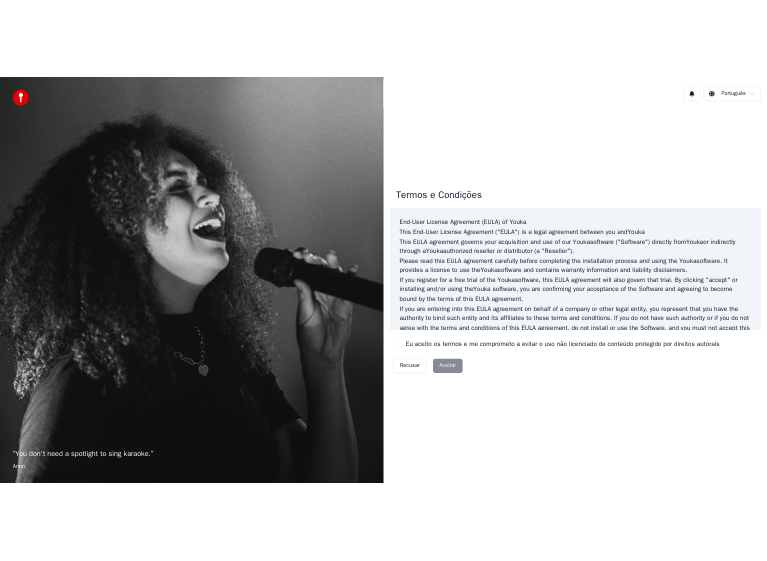 scroll, scrollTop: 0, scrollLeft: 0, axis: both 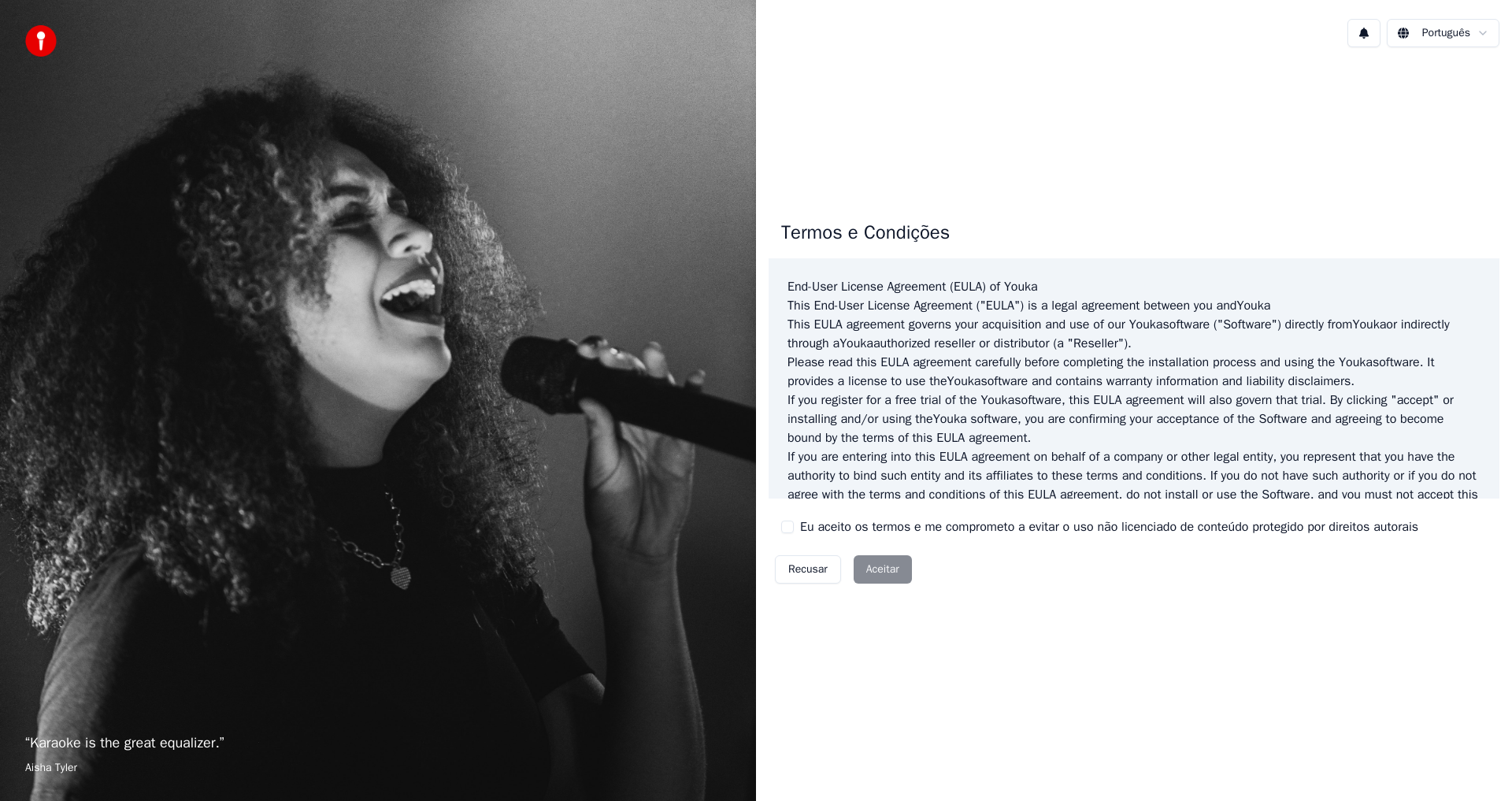 click on "Recusar Aceitar" at bounding box center [843, 569] 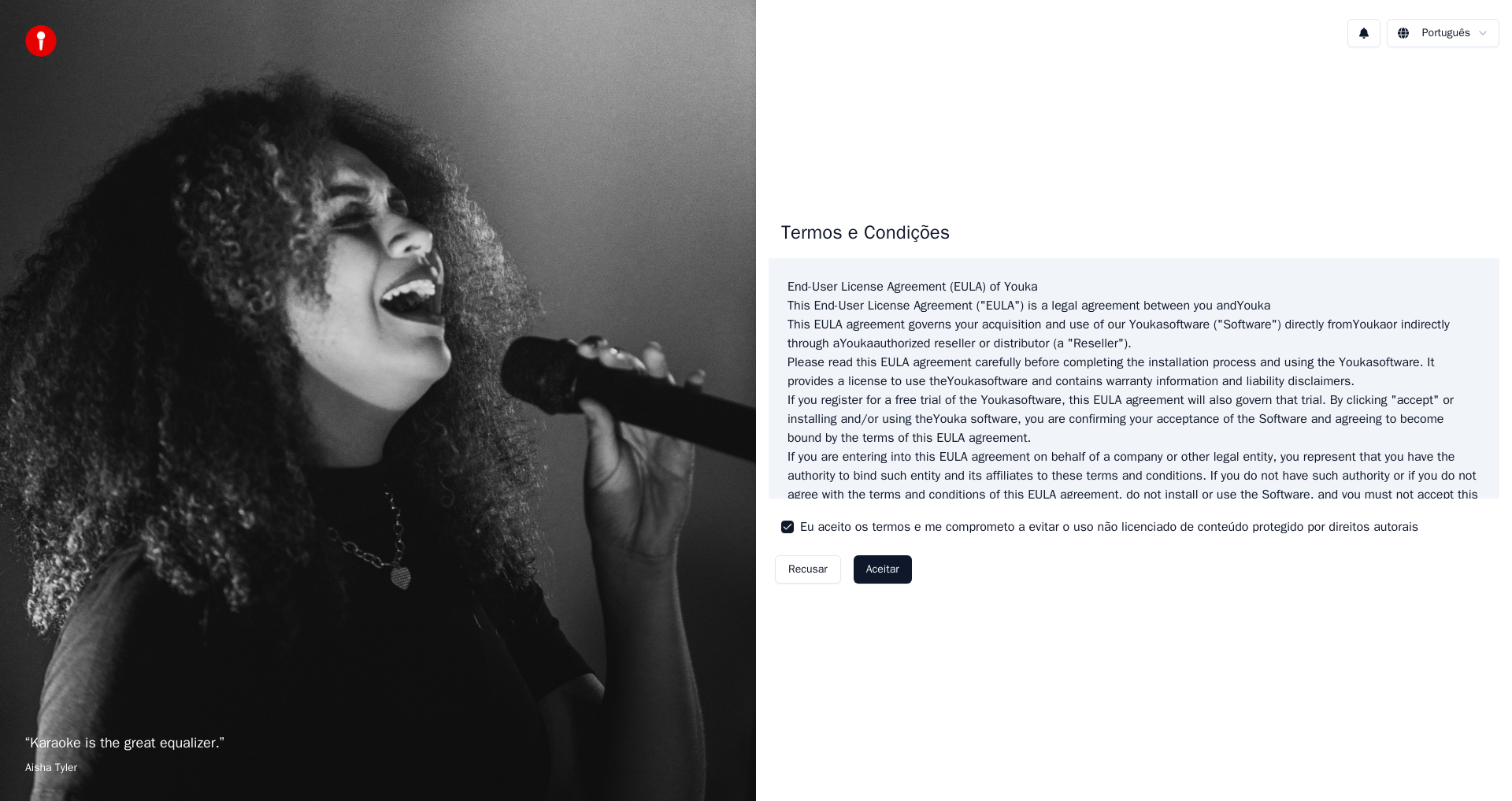 click on "Aceitar" at bounding box center (883, 569) 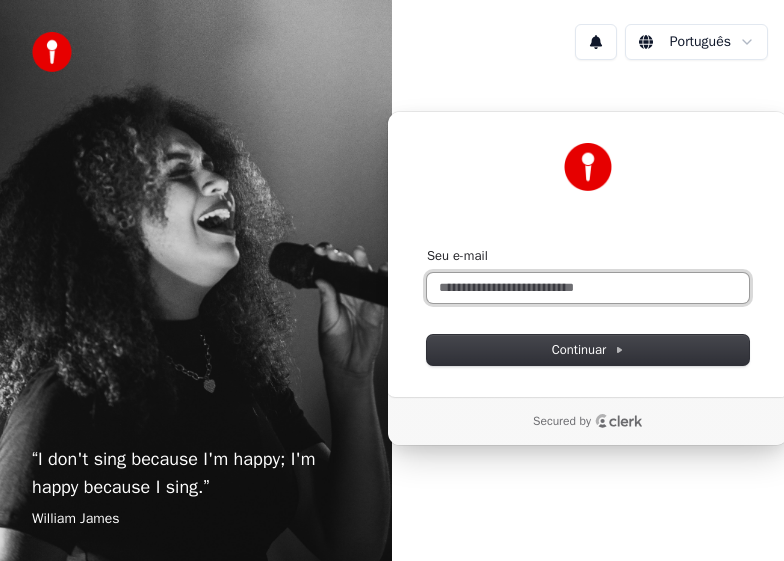 click on "Seu e-mail" at bounding box center [588, 288] 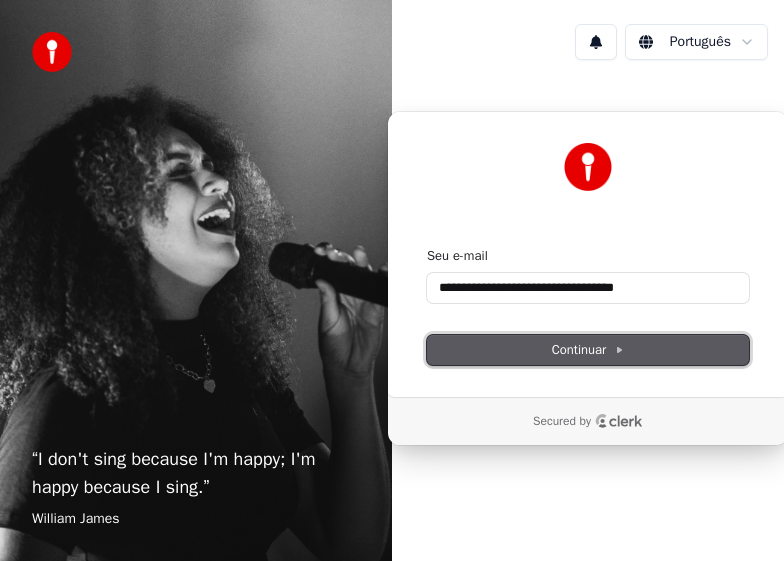 click on "Continuar" at bounding box center (588, 350) 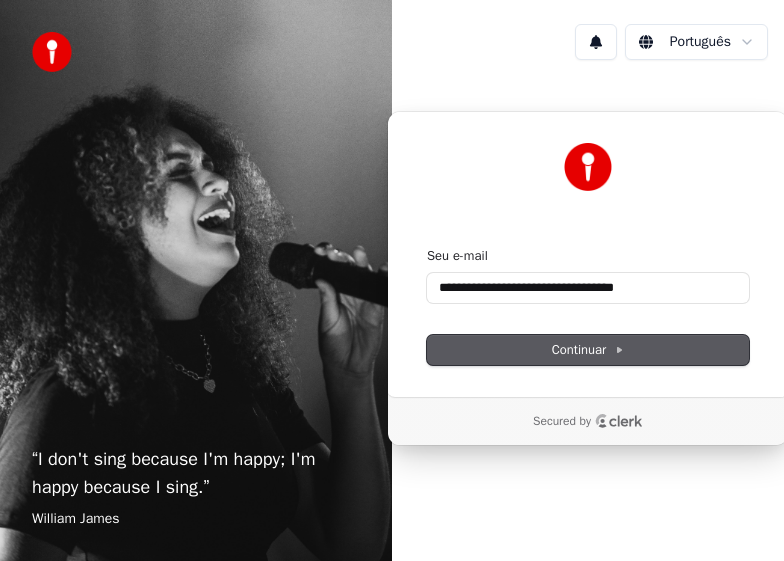 type on "**********" 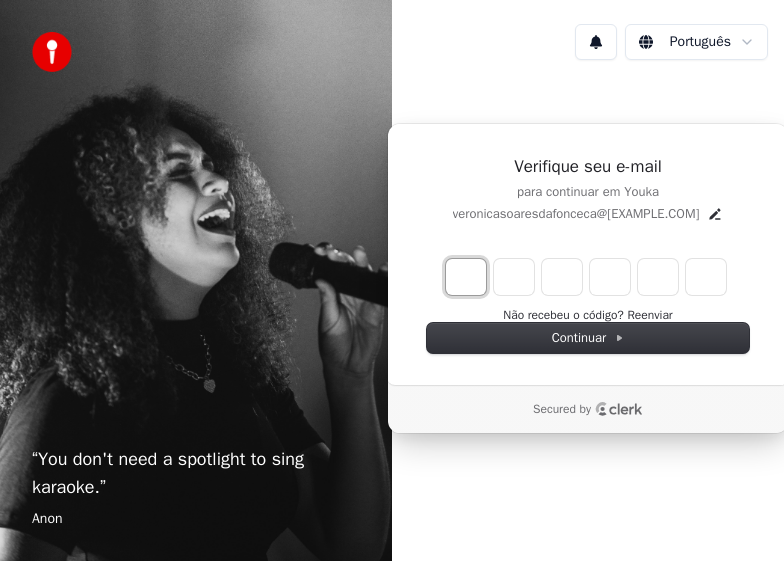 click at bounding box center [466, 277] 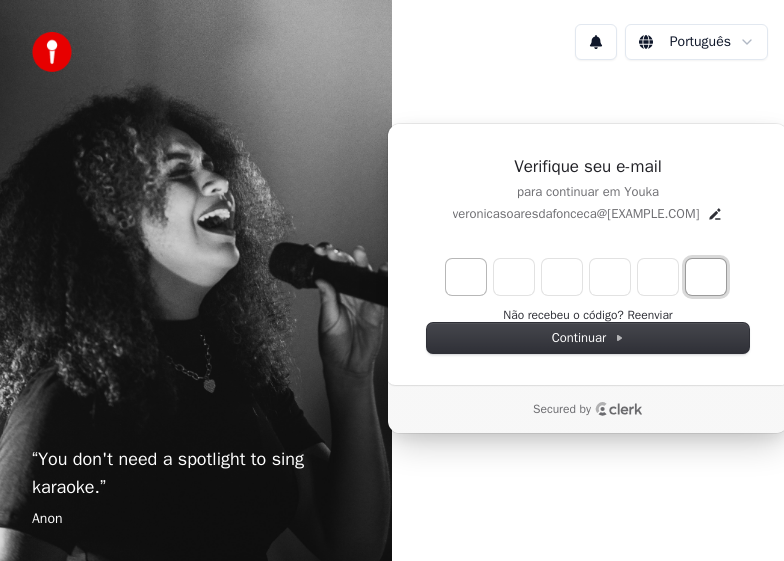 paste on "*" 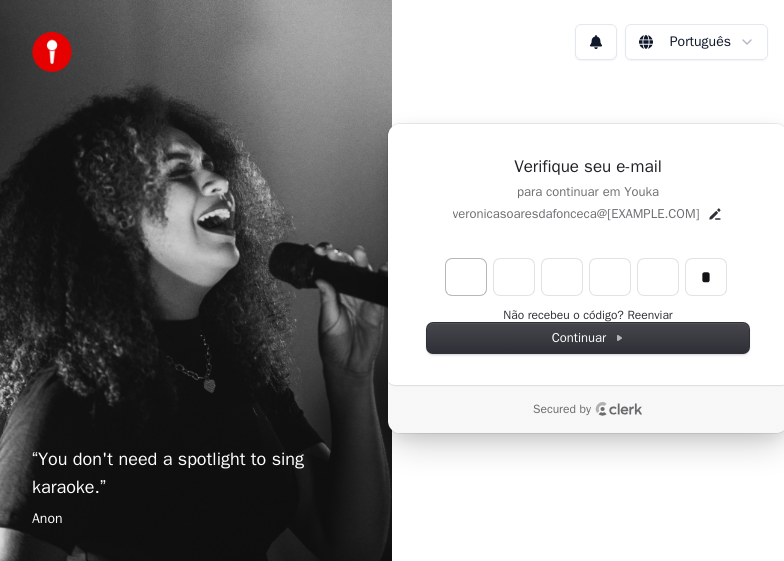 type on "******" 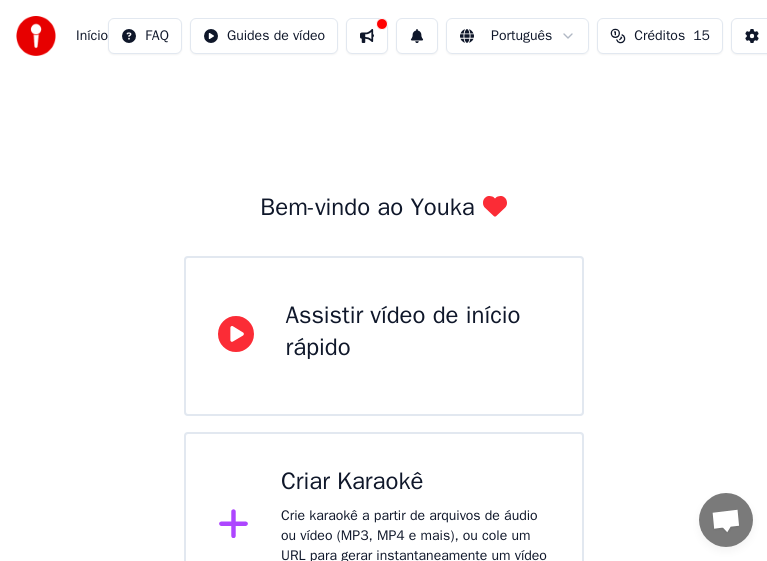 scroll, scrollTop: 59, scrollLeft: 0, axis: vertical 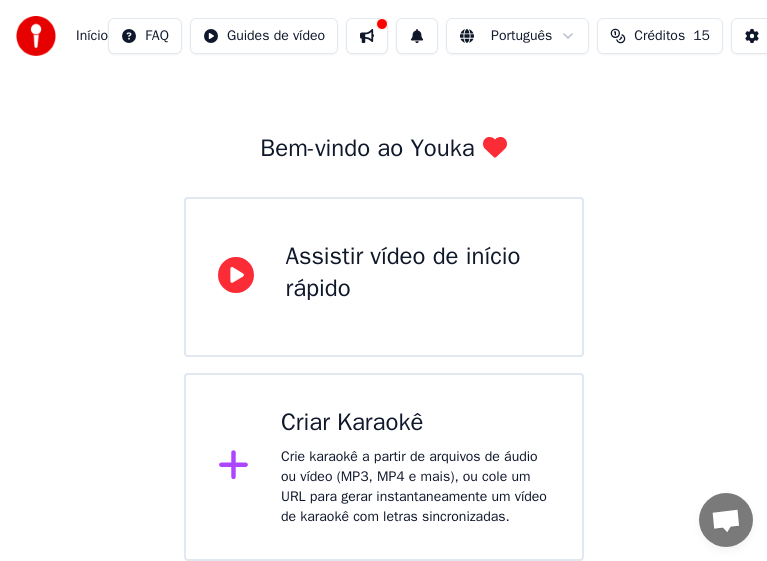 click on "Assistir vídeo de início rápido" at bounding box center [418, 273] 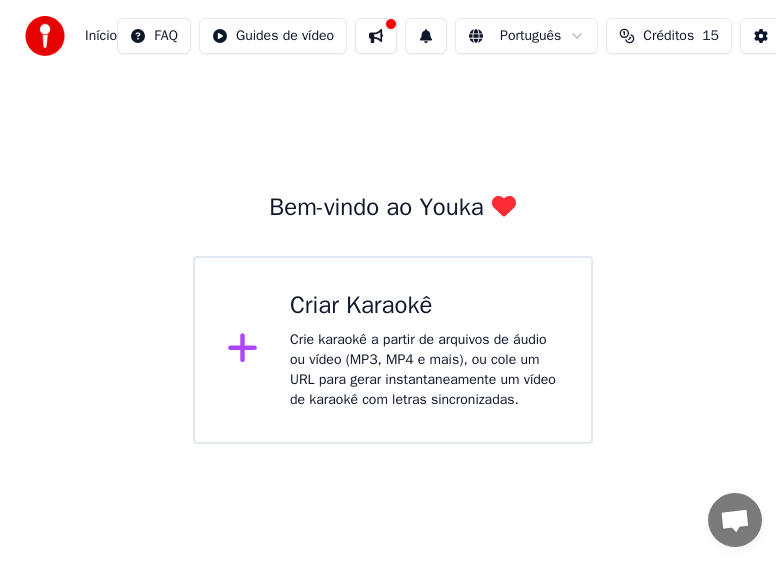 scroll, scrollTop: 0, scrollLeft: 0, axis: both 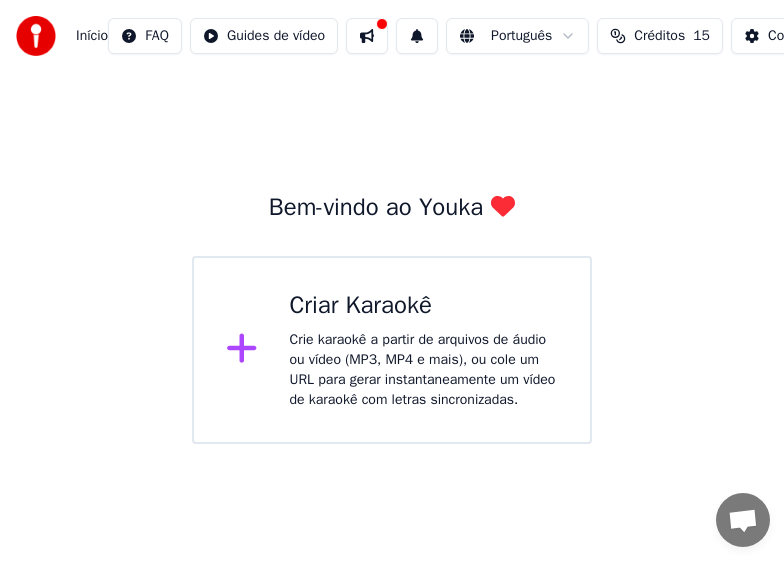 click on "Crie karaokê a partir de arquivos de áudio ou vídeo (MP3, MP4 e mais), ou cole um URL para gerar instantaneamente um vídeo de karaokê com letras sincronizadas." at bounding box center [424, 370] 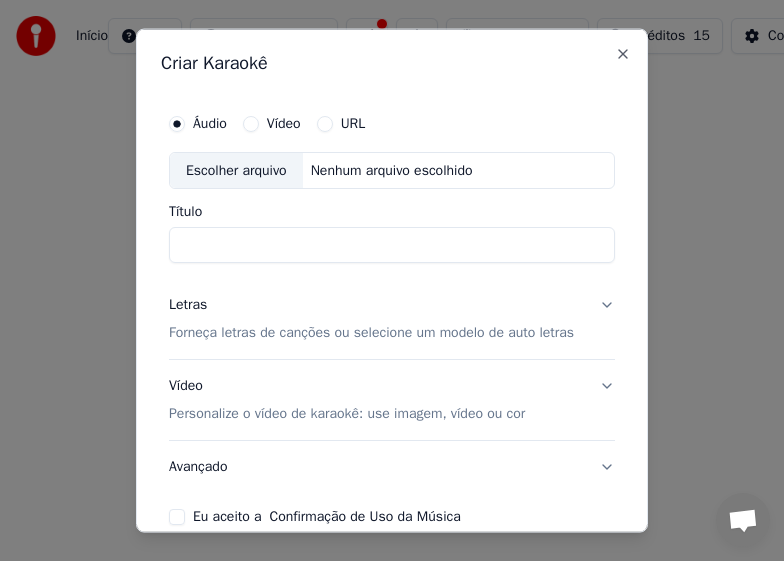 click on "URL" at bounding box center (325, 123) 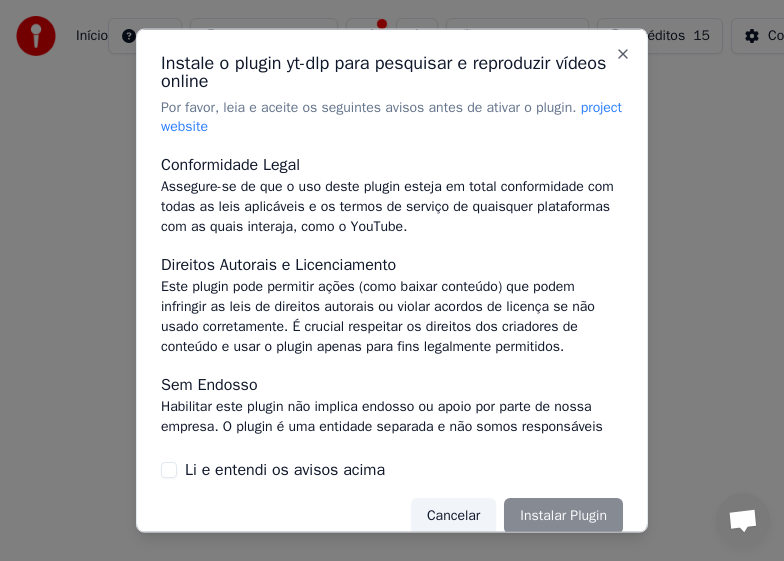 click on "Cancelar Instalar Plugin" at bounding box center [517, 516] 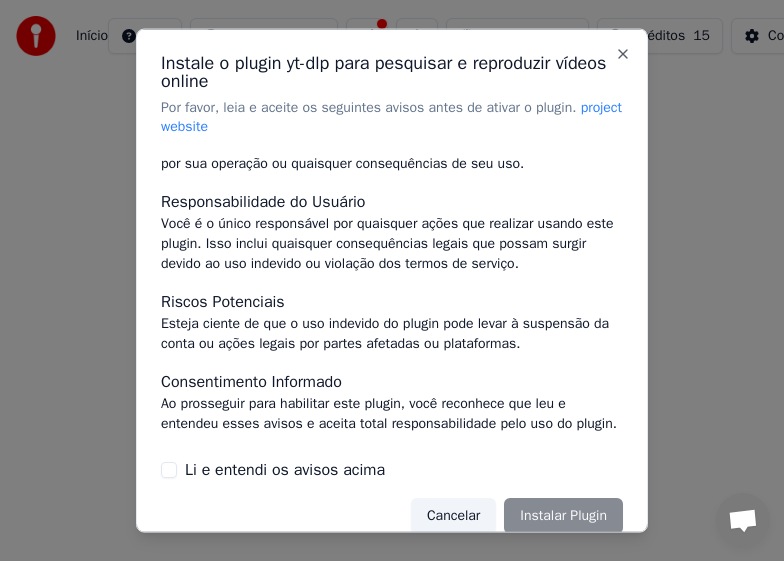 click on "Li e entendi os avisos acima" at bounding box center (169, 470) 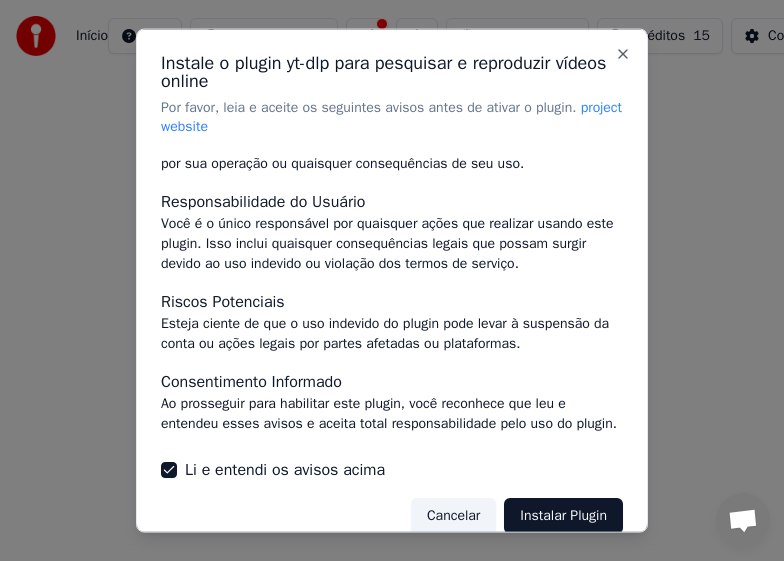 click on "Instalar Plugin" at bounding box center (563, 516) 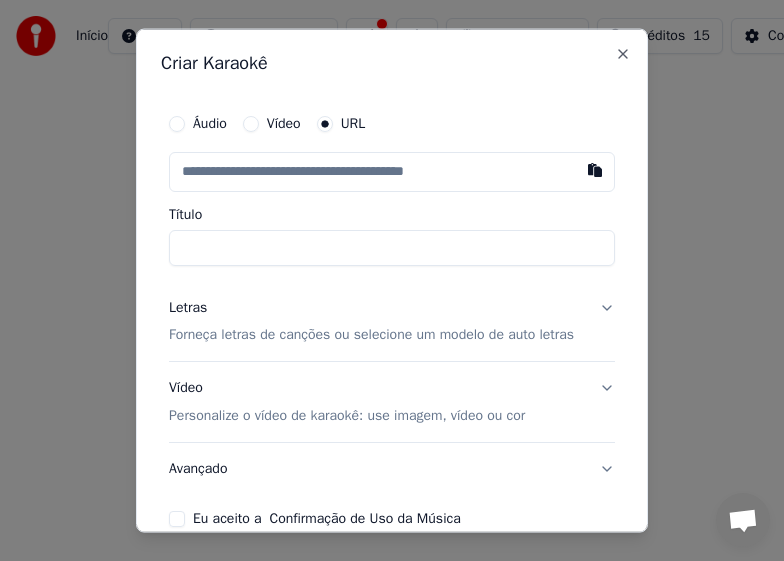 click at bounding box center [392, 171] 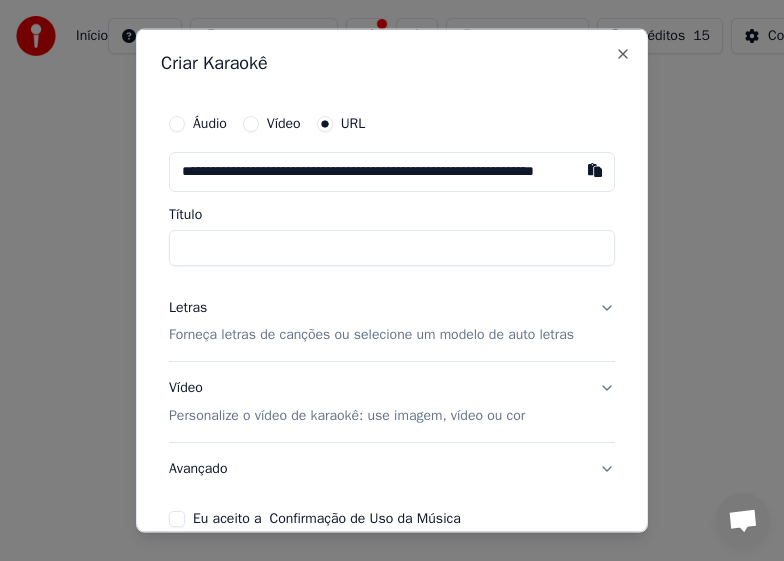 paste on "**********" 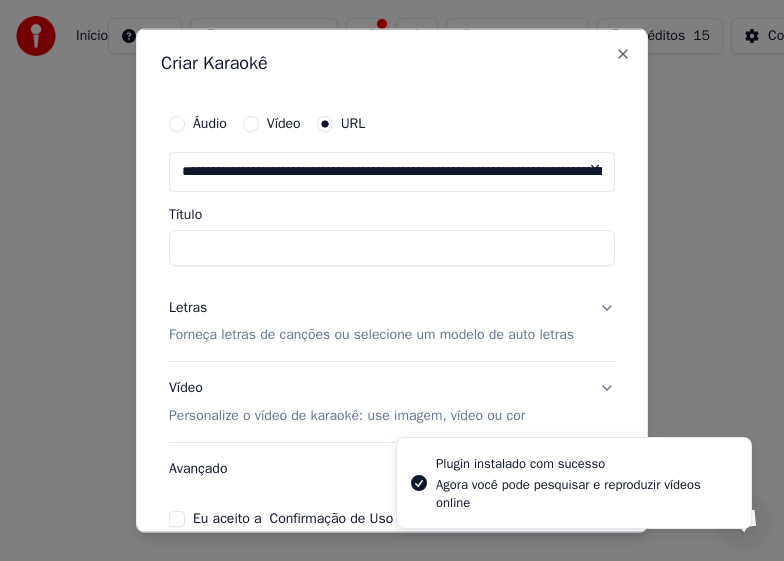 scroll, scrollTop: 0, scrollLeft: 284, axis: horizontal 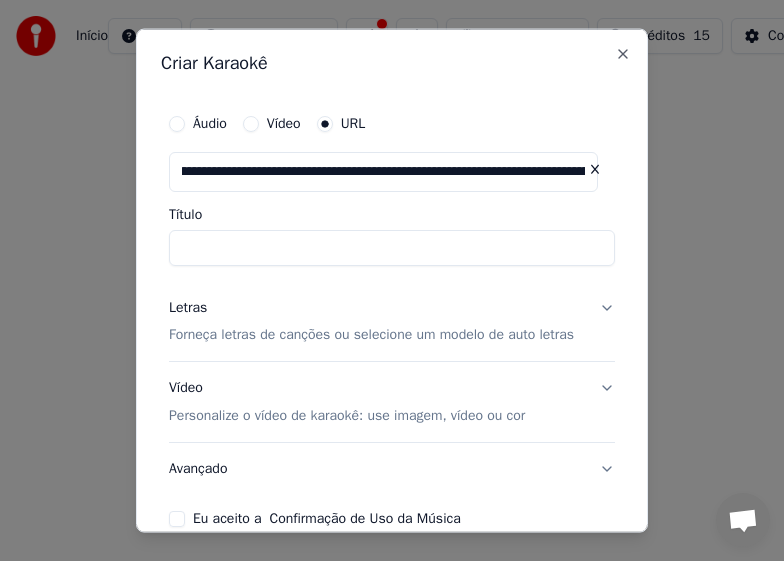 click on "Título" at bounding box center [392, 247] 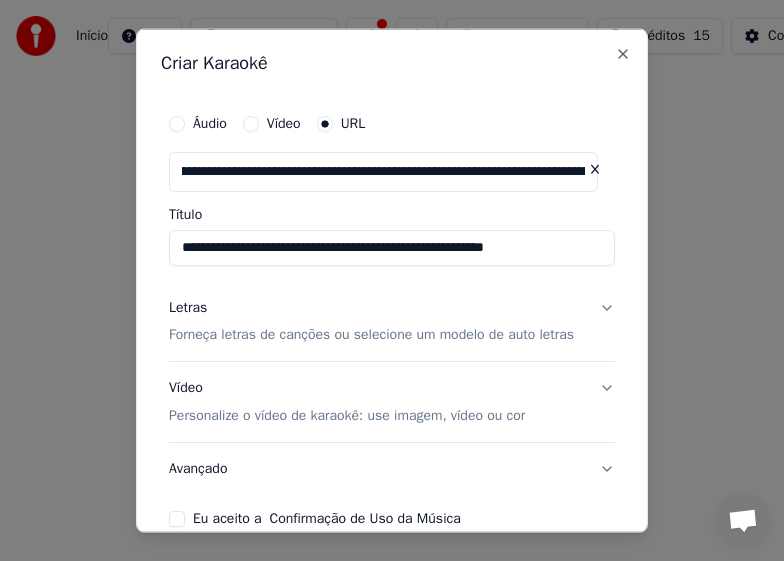 click on "**********" at bounding box center [392, 247] 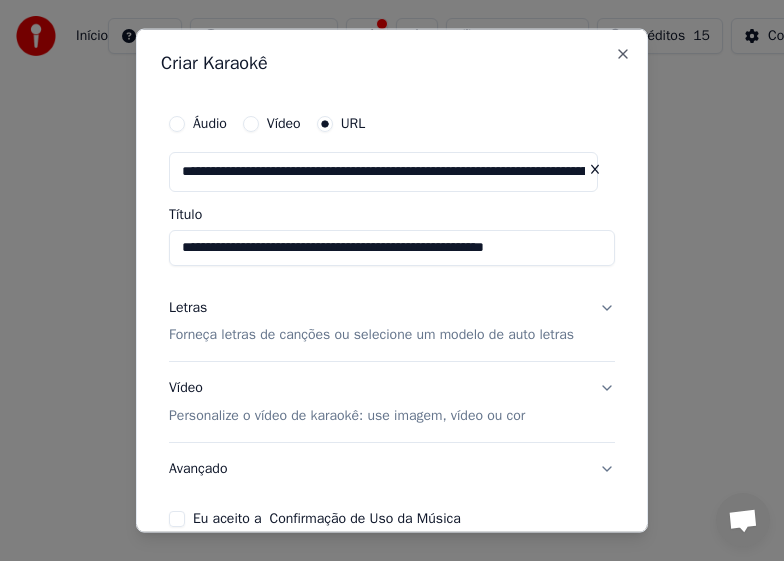scroll, scrollTop: 123, scrollLeft: 0, axis: vertical 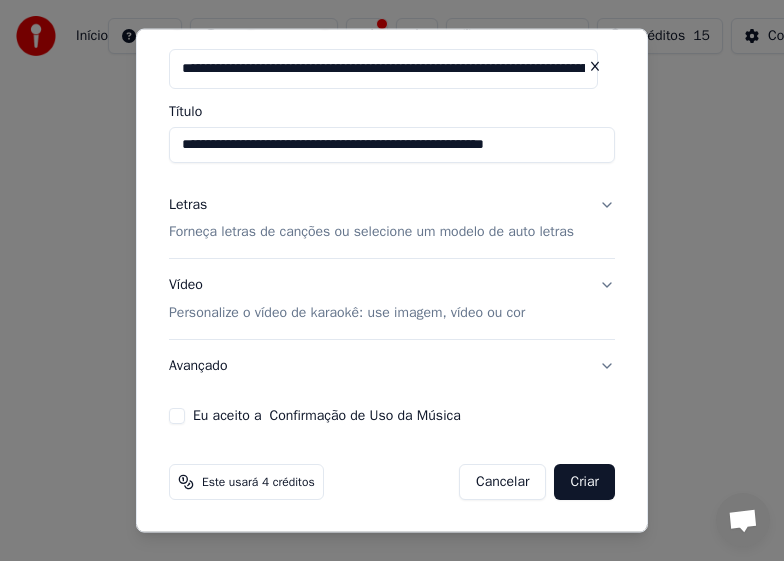 click on "Eu aceito a   Confirmação de Uso da Música" at bounding box center [177, 416] 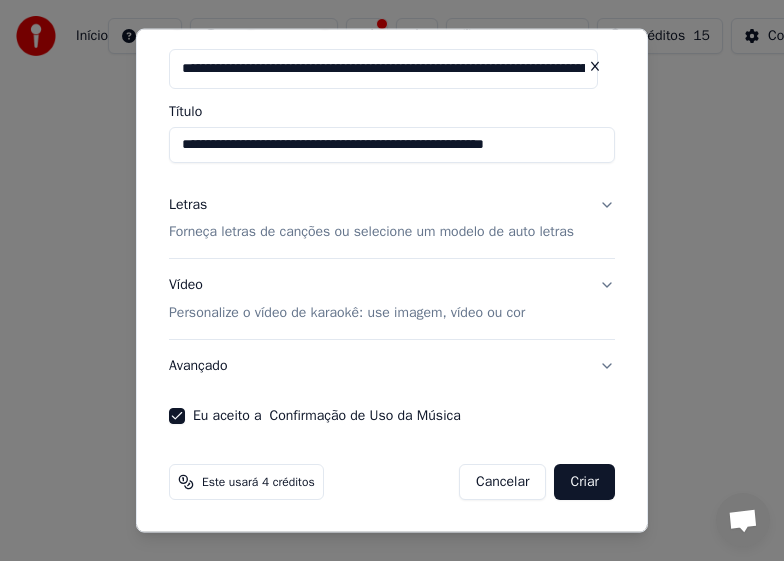 click on "Criar" at bounding box center (584, 482) 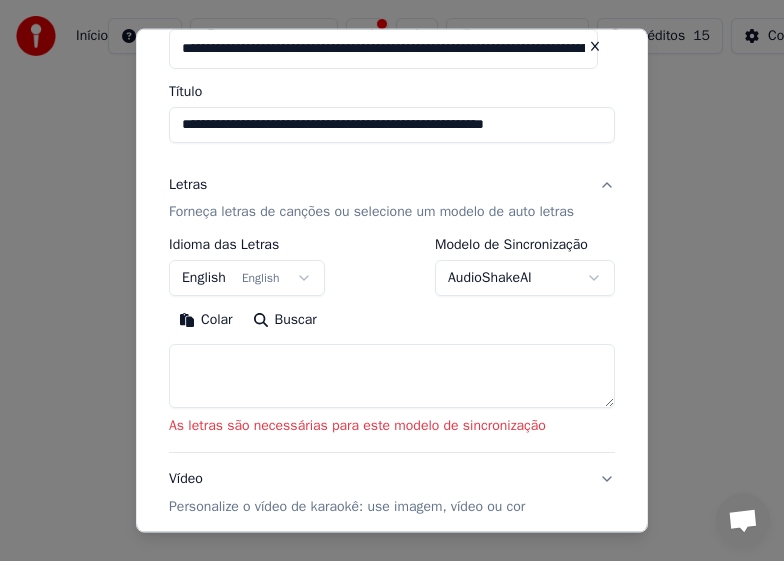 click at bounding box center [392, 376] 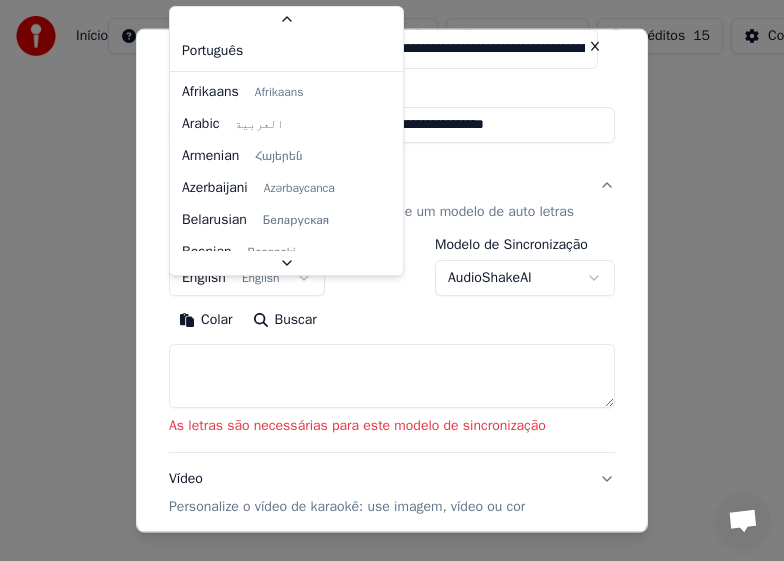 scroll, scrollTop: 113, scrollLeft: 0, axis: vertical 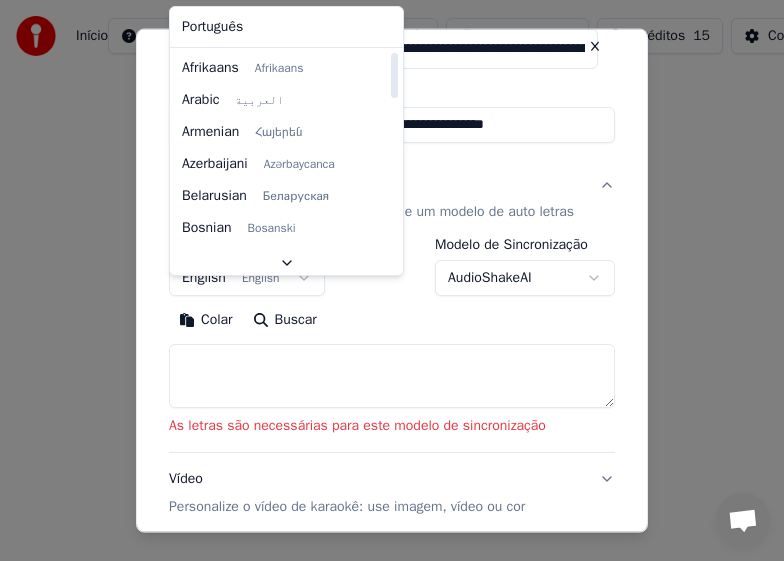 select on "**" 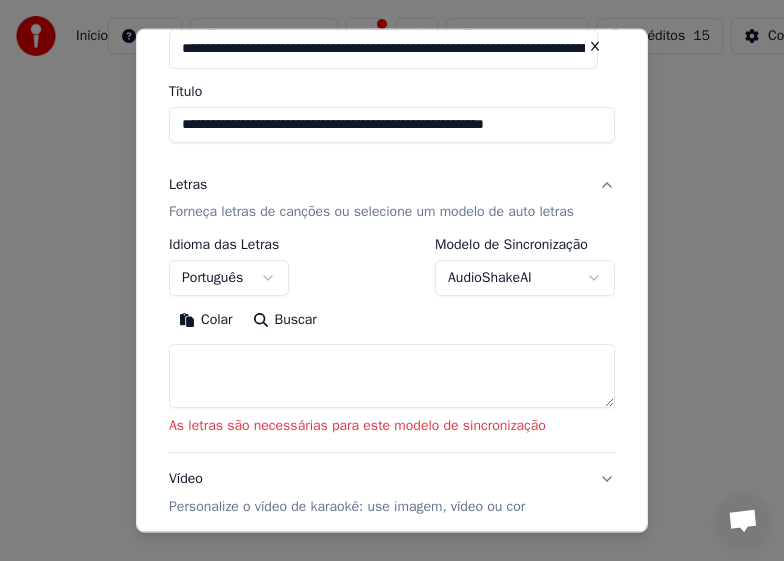 click at bounding box center (392, 376) 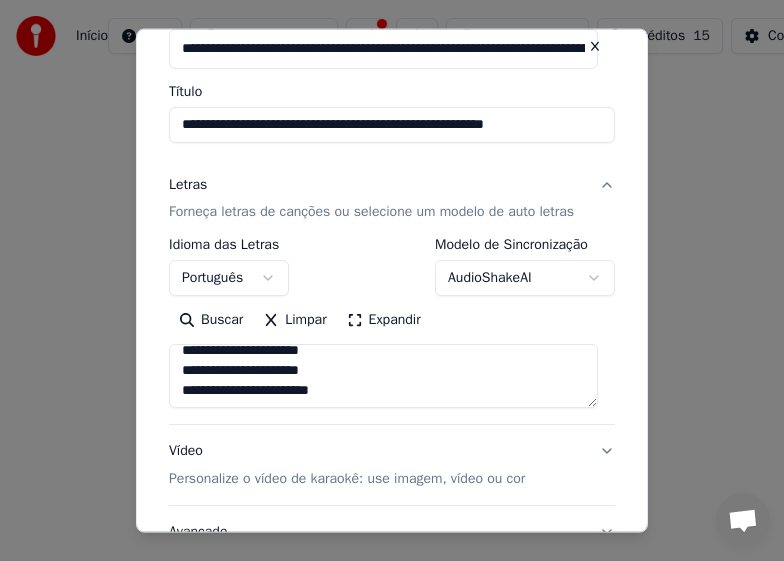 scroll, scrollTop: 574, scrollLeft: 0, axis: vertical 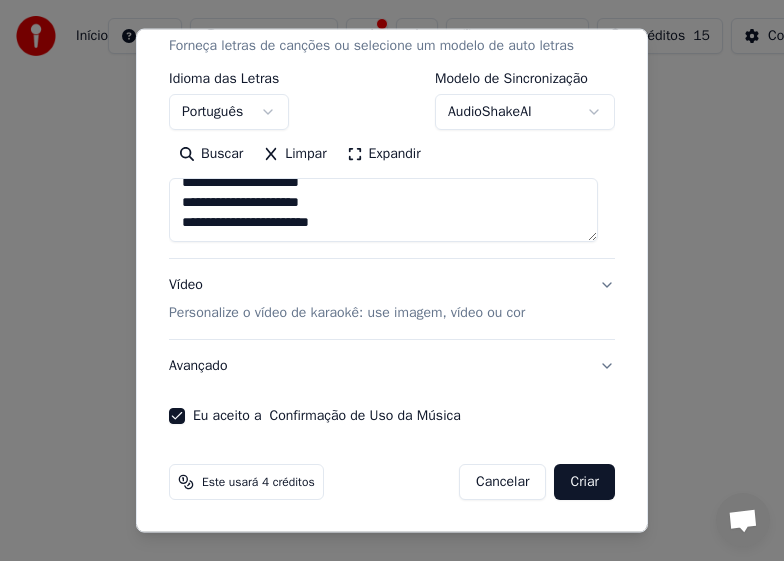 type on "**********" 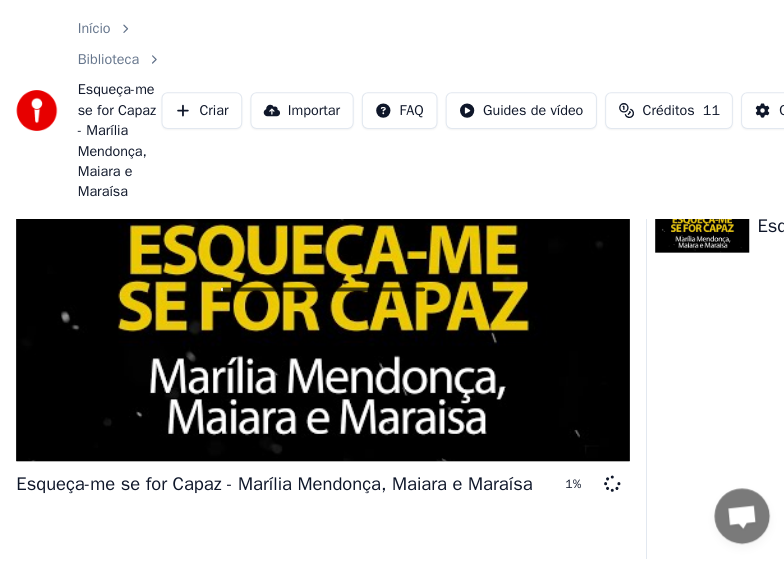scroll, scrollTop: 0, scrollLeft: 0, axis: both 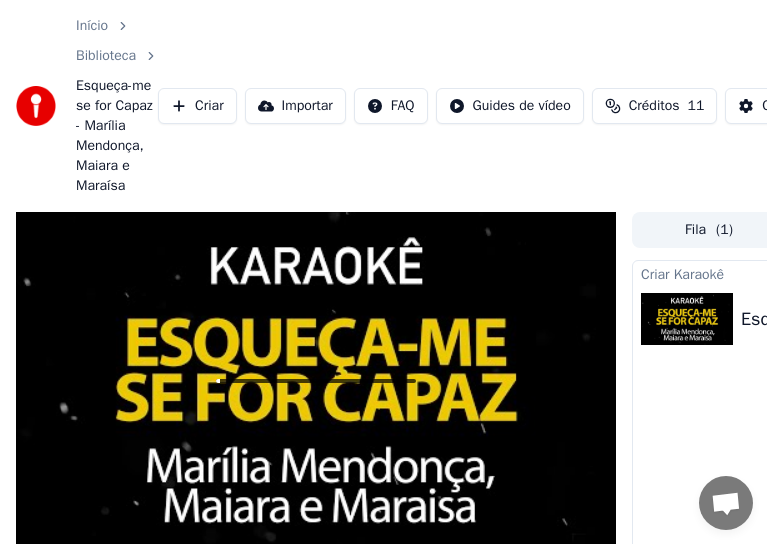 click on "Importar" at bounding box center (295, 106) 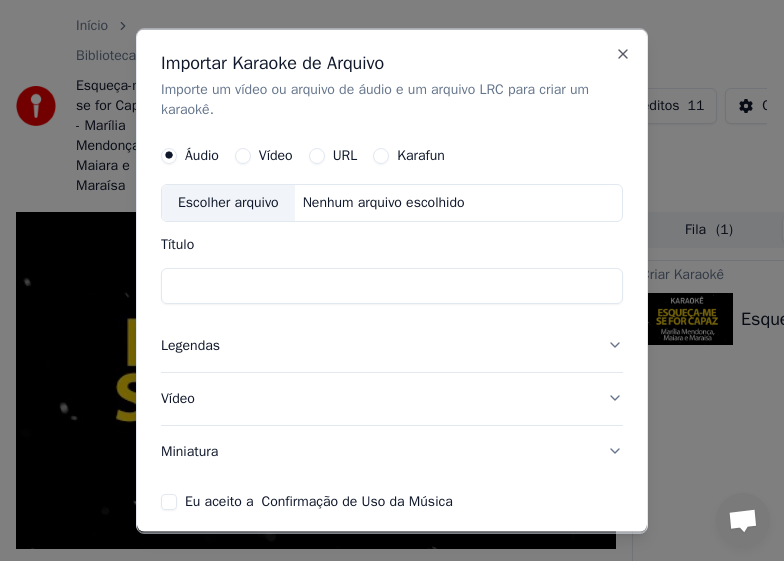 click on "Vídeo" at bounding box center [243, 155] 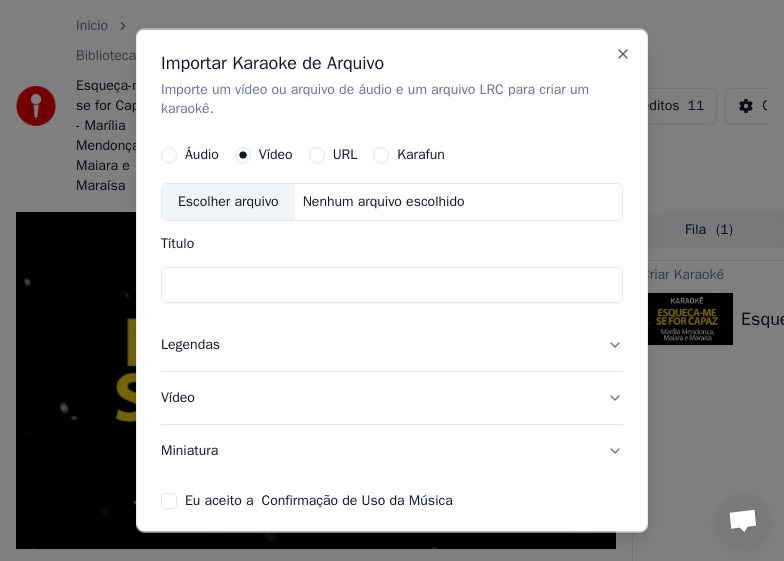 click on "Escolher arquivo" at bounding box center [228, 202] 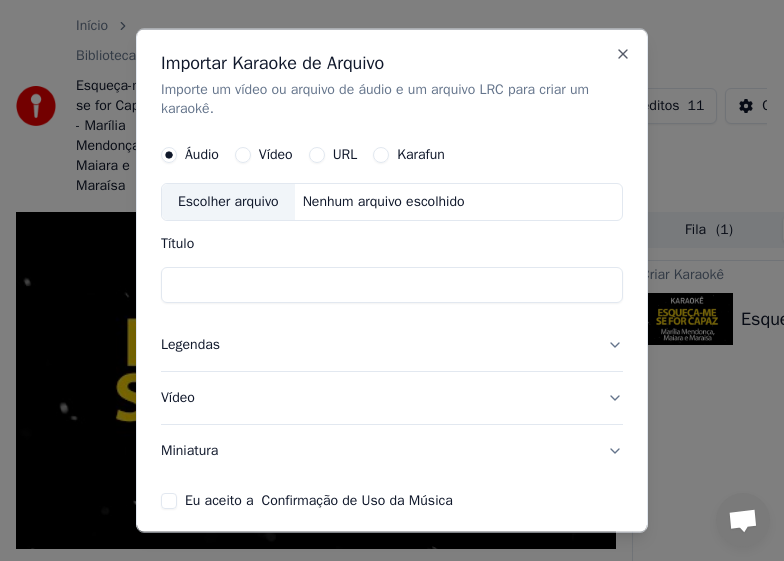 click on "Escolher arquivo" at bounding box center [228, 202] 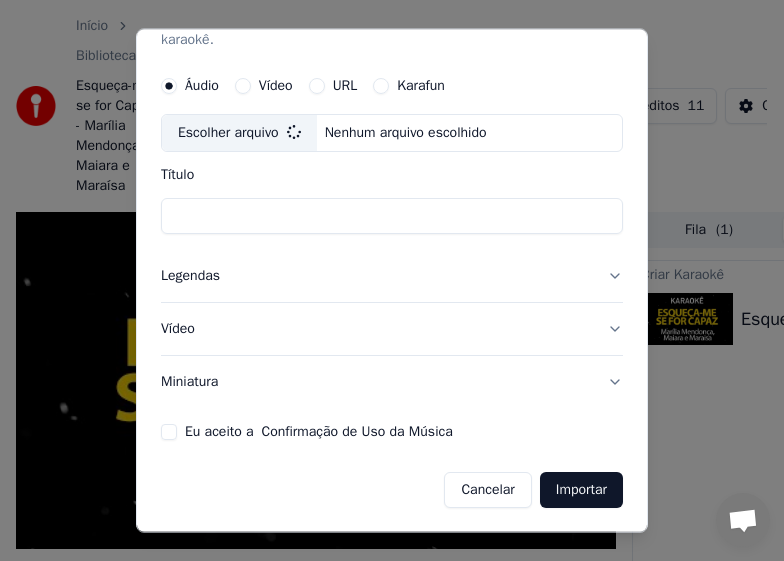 scroll, scrollTop: 0, scrollLeft: 0, axis: both 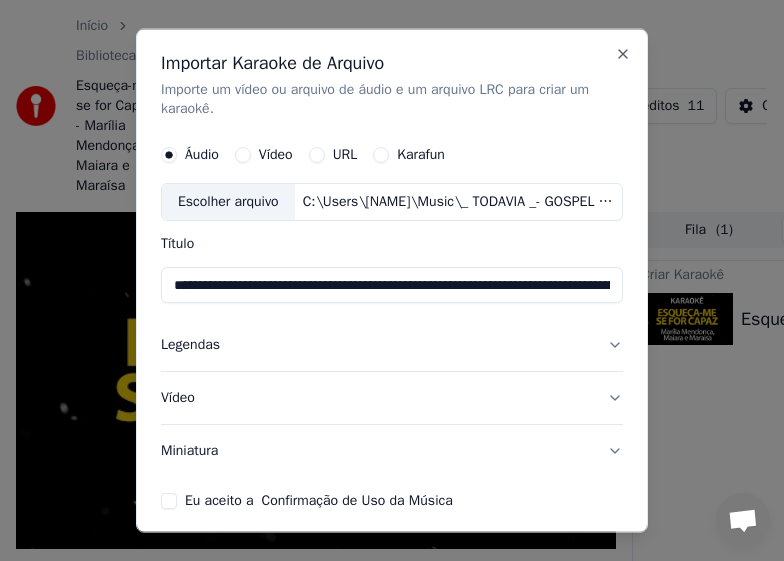 type on "**********" 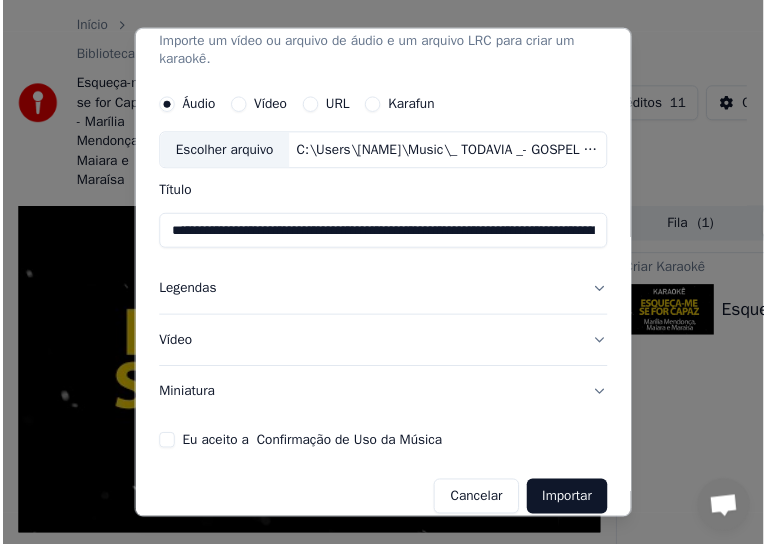 scroll, scrollTop: 69, scrollLeft: 0, axis: vertical 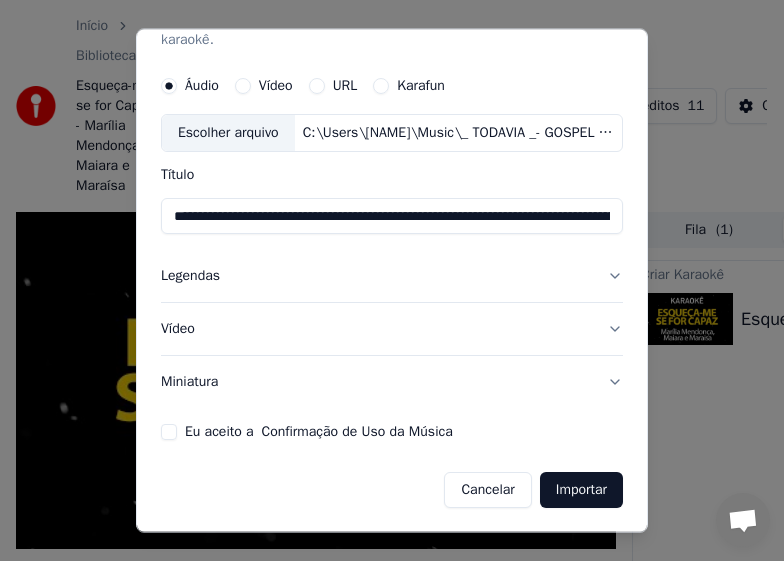 click on "**********" at bounding box center [392, 287] 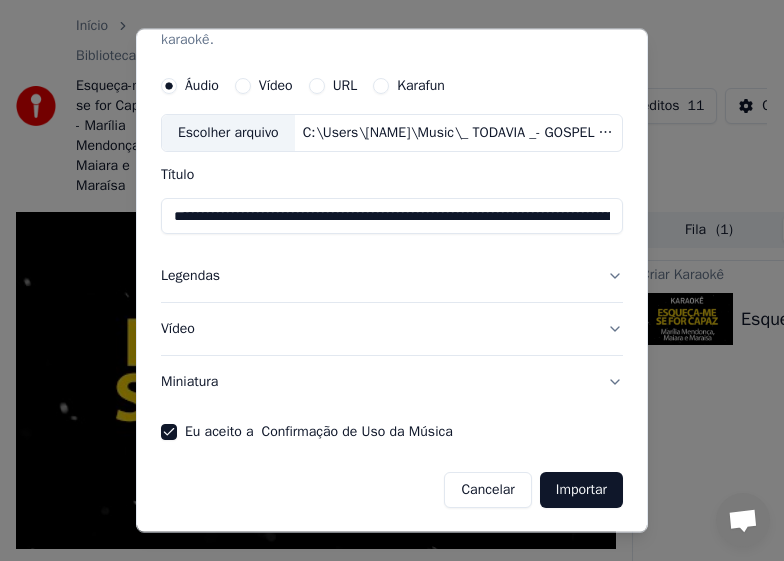 click on "Importar" at bounding box center [581, 490] 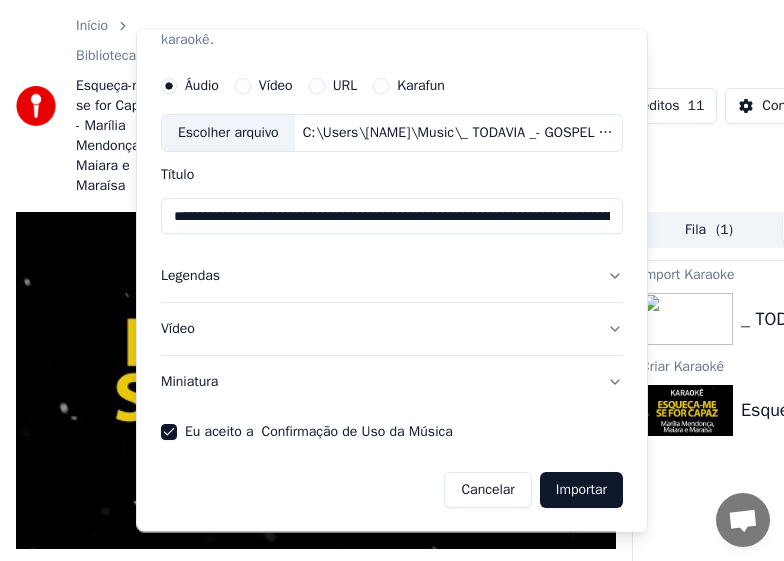 type 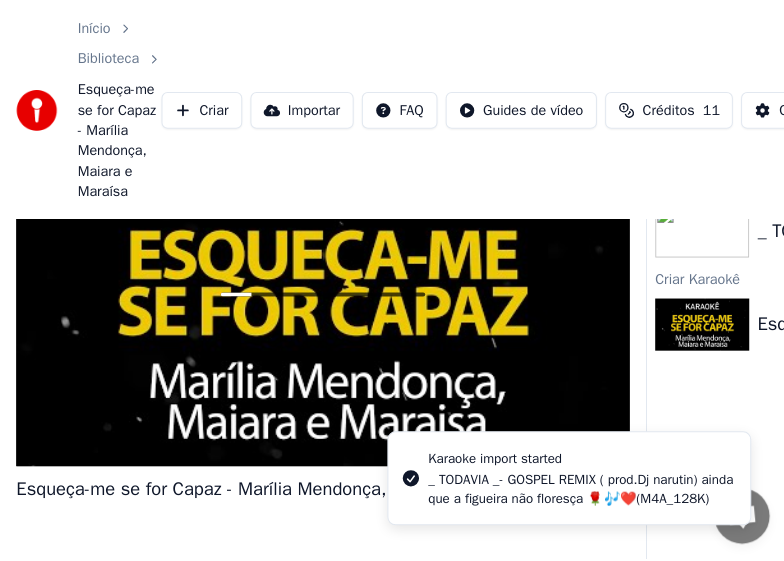 scroll, scrollTop: 0, scrollLeft: 0, axis: both 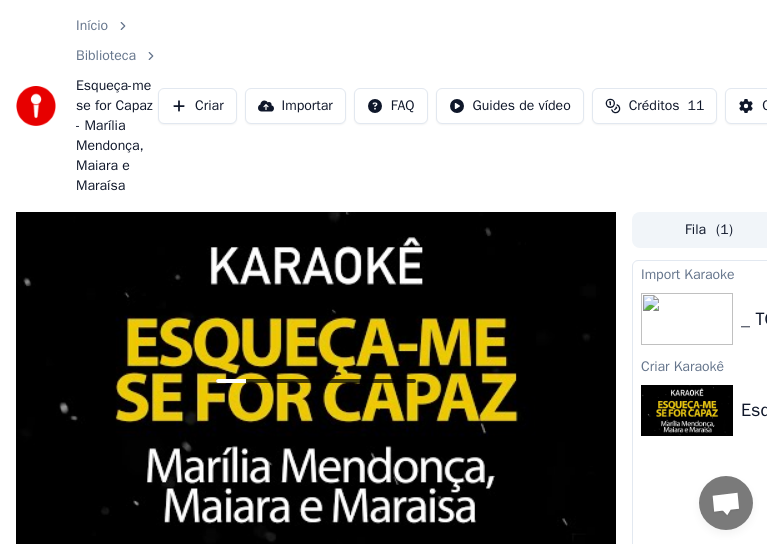 click on "Importar" at bounding box center (295, 106) 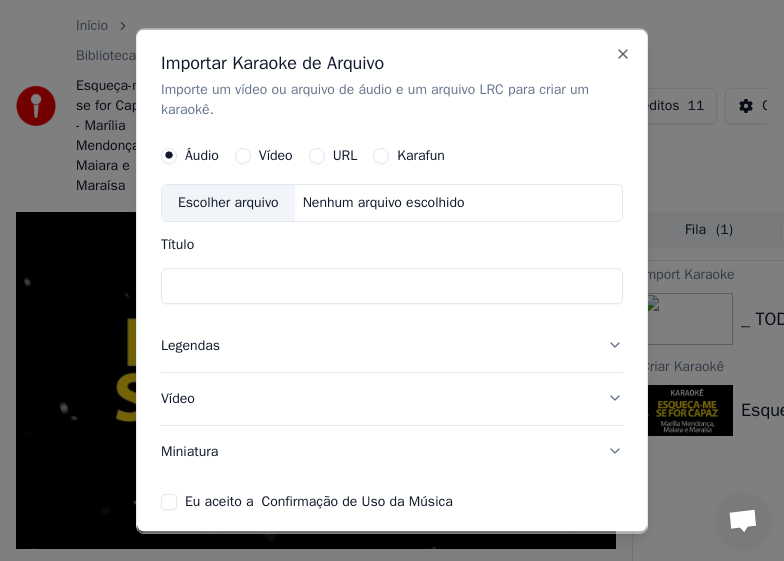 click on "URL" at bounding box center (317, 155) 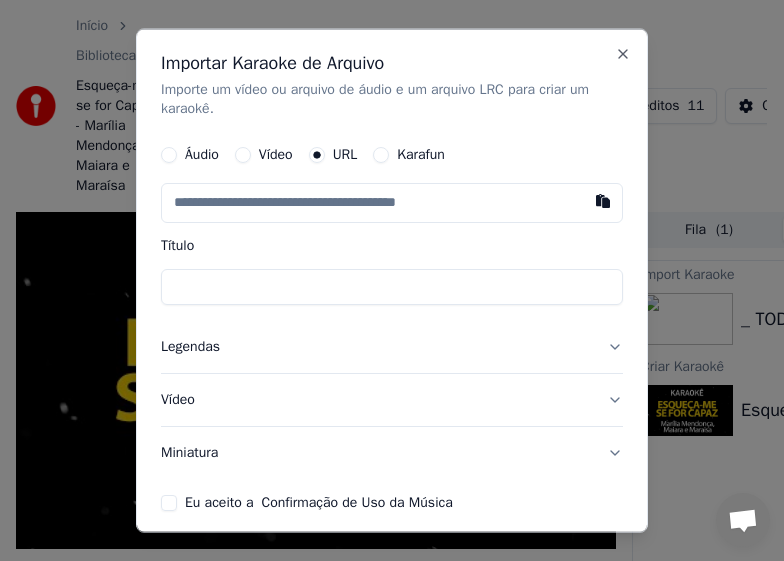 click at bounding box center [392, 203] 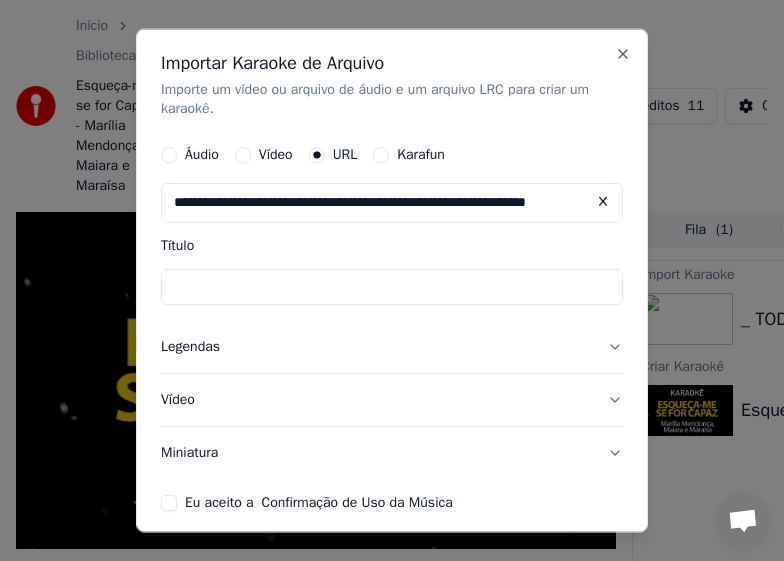 type on "**********" 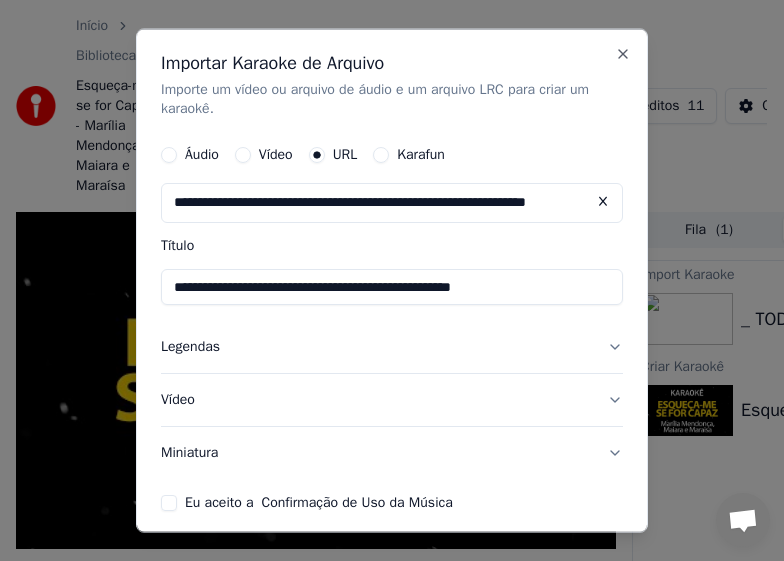 type on "**********" 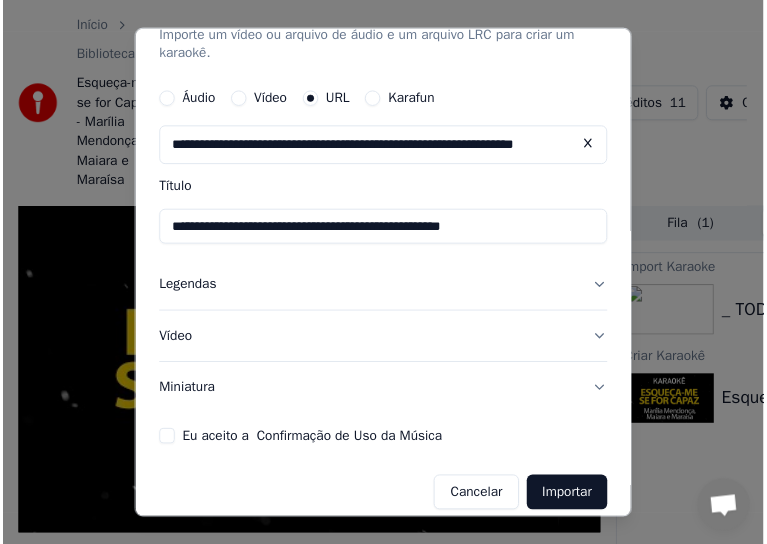 scroll, scrollTop: 71, scrollLeft: 0, axis: vertical 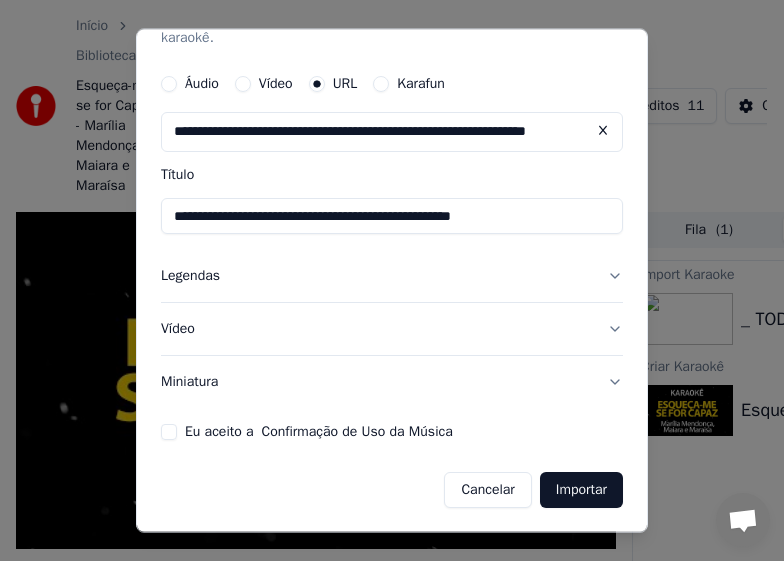click on "Eu aceito a   Confirmação de Uso da Música" at bounding box center [169, 432] 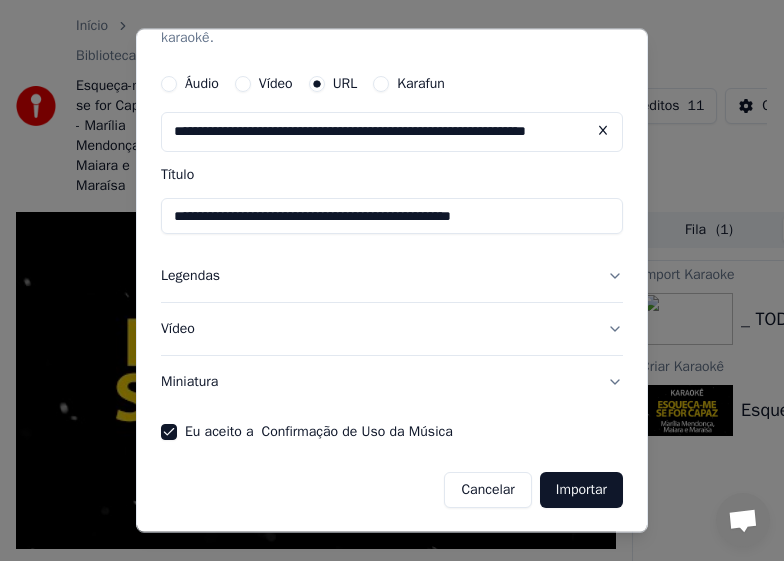 click on "Importar" at bounding box center (581, 490) 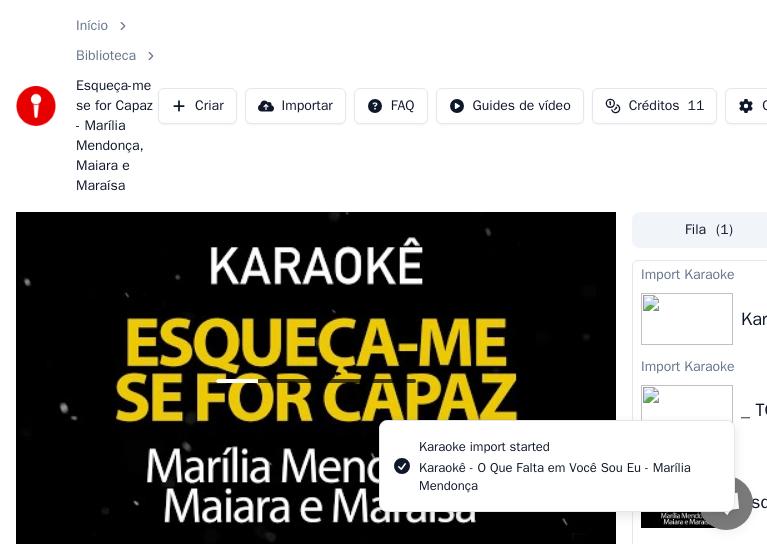scroll, scrollTop: 0, scrollLeft: 0, axis: both 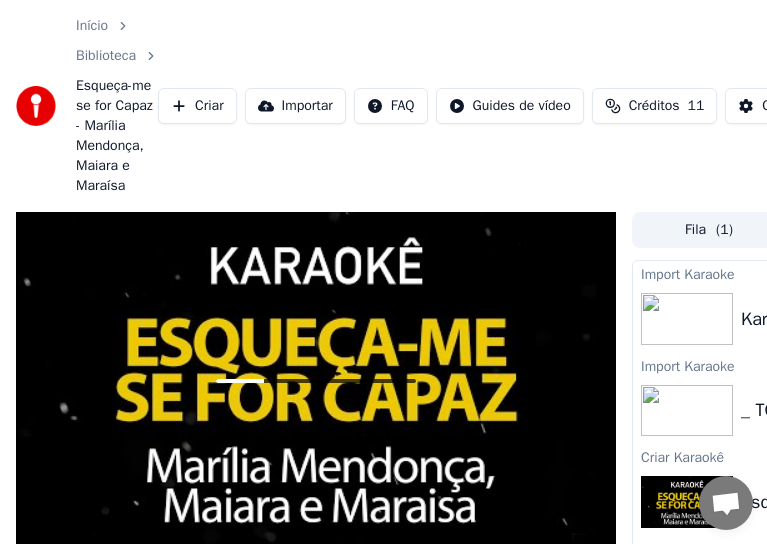 click on "Créditos" at bounding box center (654, 106) 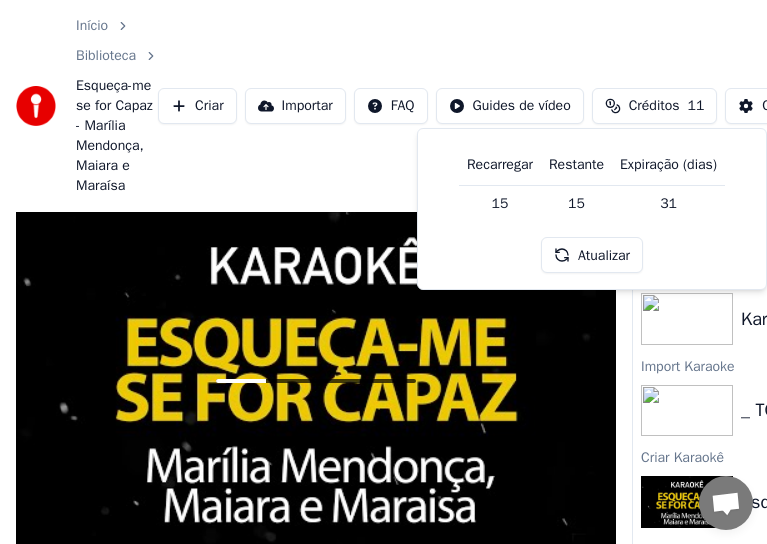 click on "31" at bounding box center [668, 203] 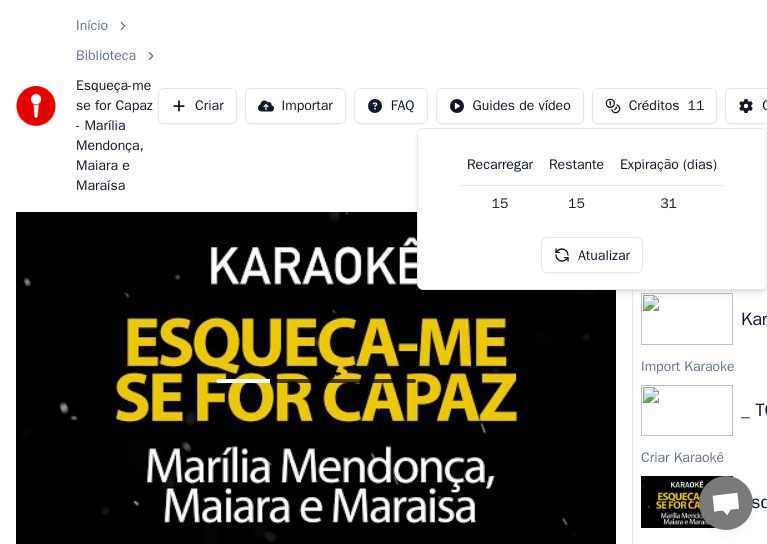 click on "Importar" at bounding box center (295, 106) 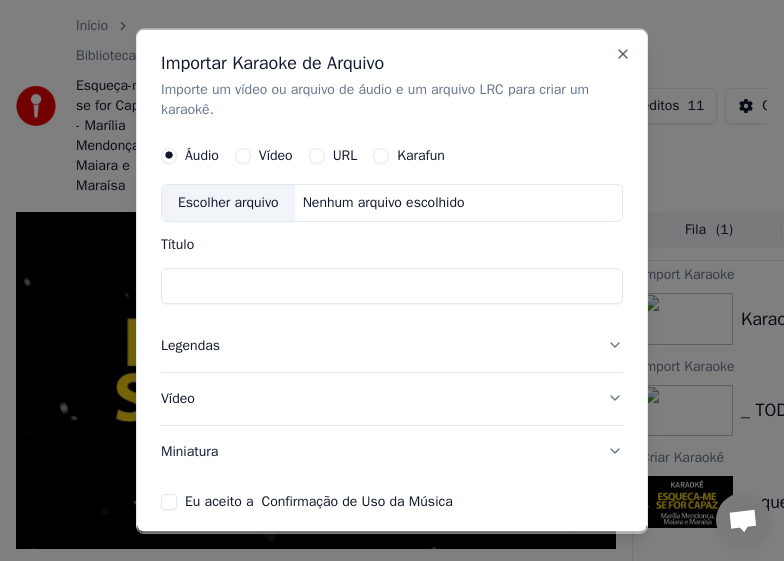 click on "Áudio Vídeo URL Karafun Escolher arquivo Nenhum arquivo escolhido Título Legendas Vídeo Miniatura Eu aceito a   Confirmação de Uso da Música Cancelar Importar" at bounding box center [392, 356] 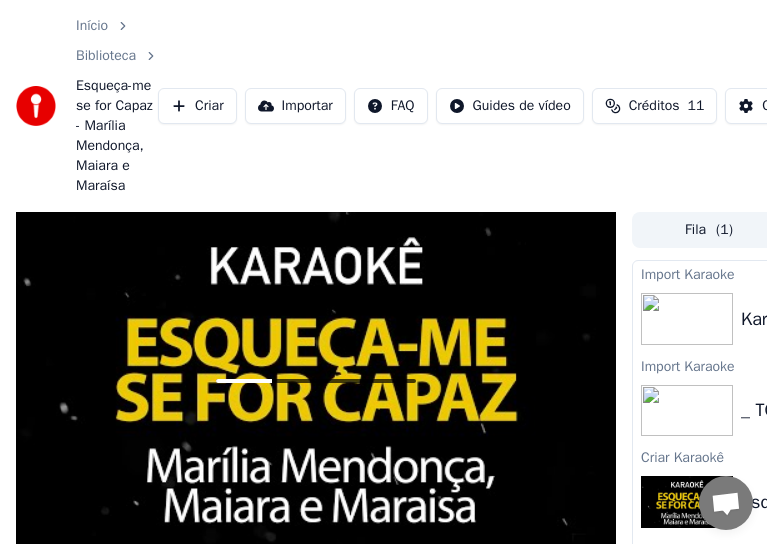 click on "Importar Karaoke de Arquivo Importe um vídeo ou arquivo de áudio e um arquivo LRC para criar um karaokê. Áudio Vídeo URL Karafun Escolher arquivo Nenhum arquivo escolhido Título Legendas Vídeo Miniatura Eu aceito a   Confirmação de Uso da Música Cancelar Importar Close" at bounding box center (383, 271) 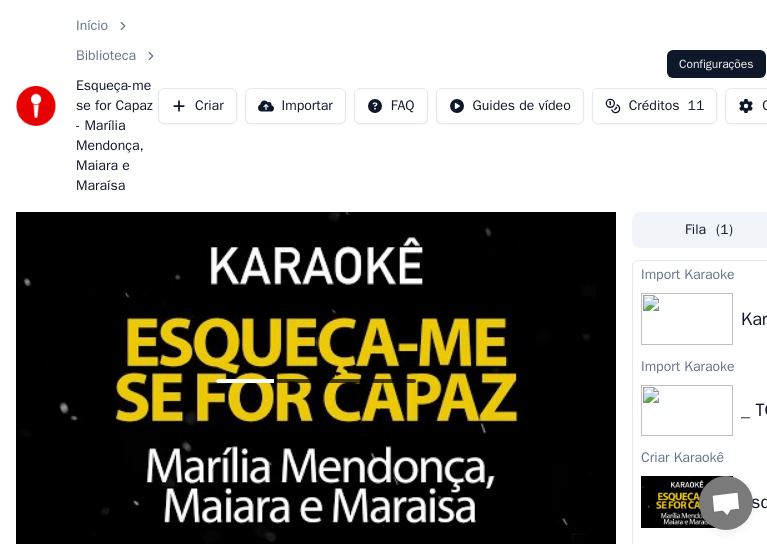 click on "Configurações" at bounding box center [793, 106] 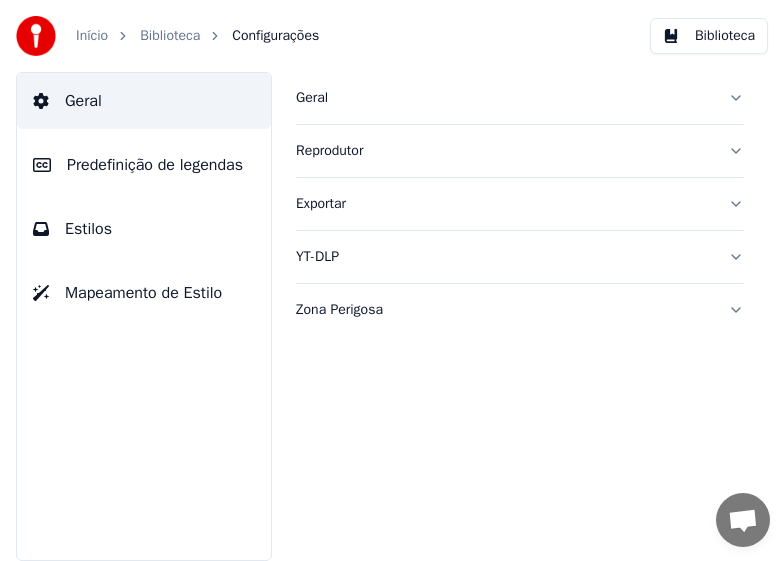 click on "Predefinição de legendas" at bounding box center [155, 165] 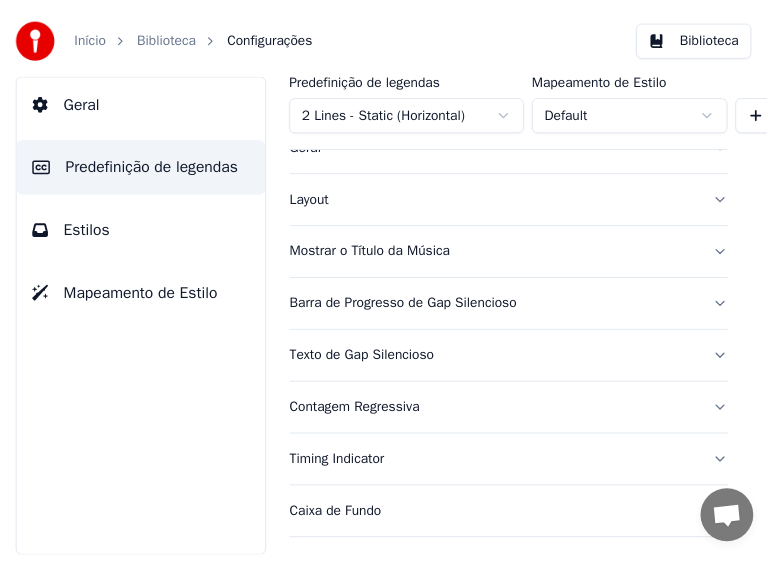 scroll, scrollTop: 47, scrollLeft: 0, axis: vertical 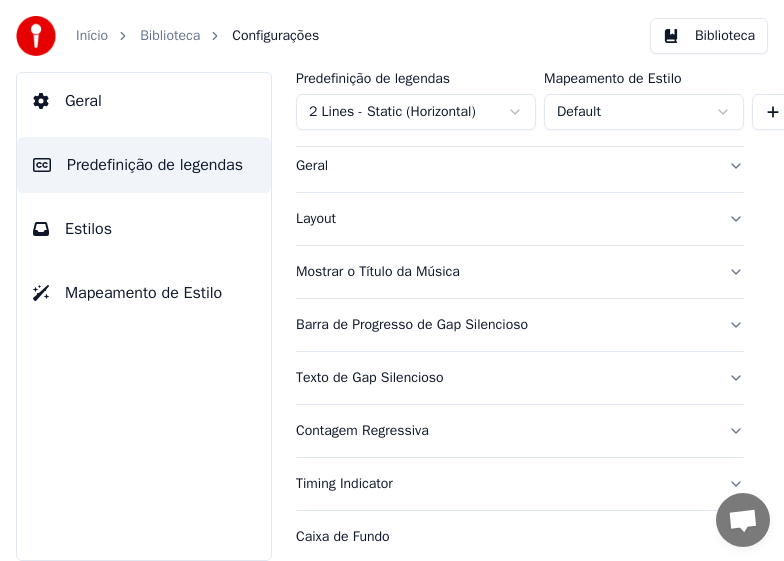 click on "Início" at bounding box center (92, 36) 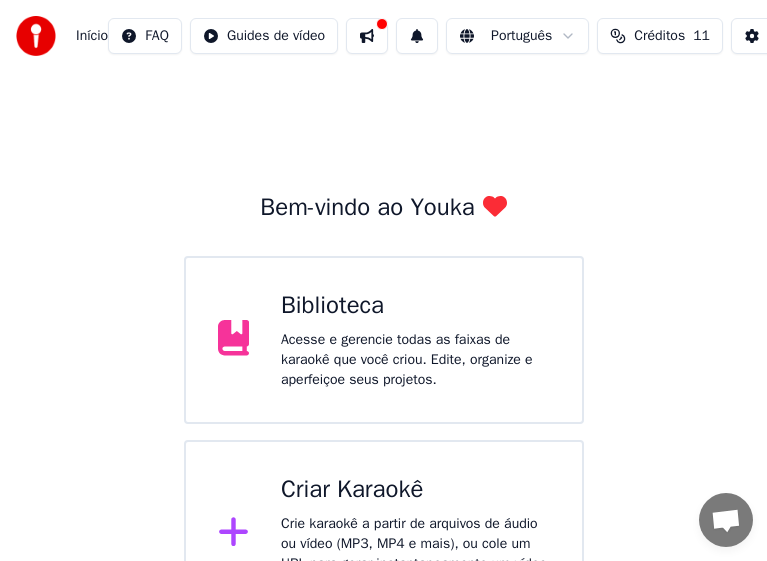 click at bounding box center (367, 36) 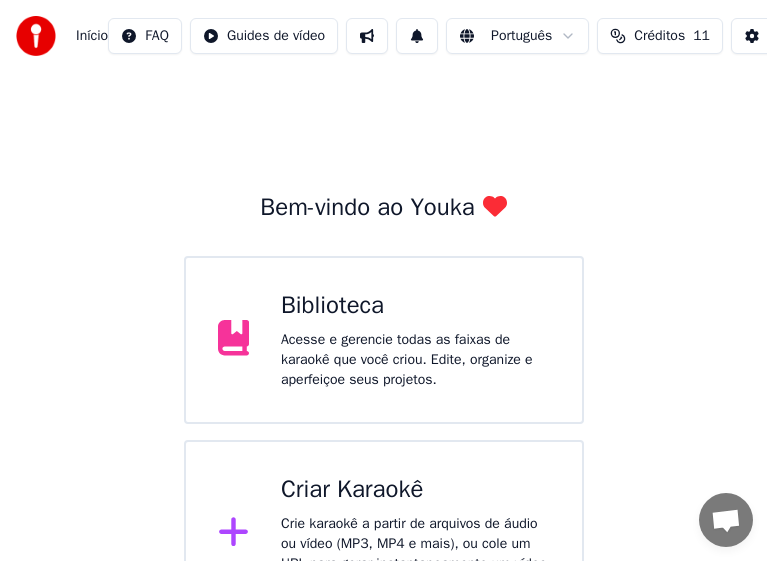 click at bounding box center (367, 36) 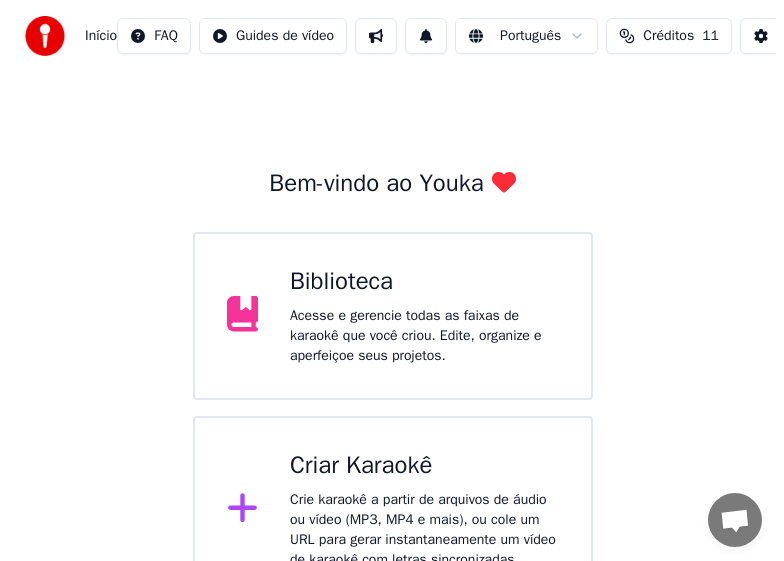 scroll, scrollTop: 0, scrollLeft: 0, axis: both 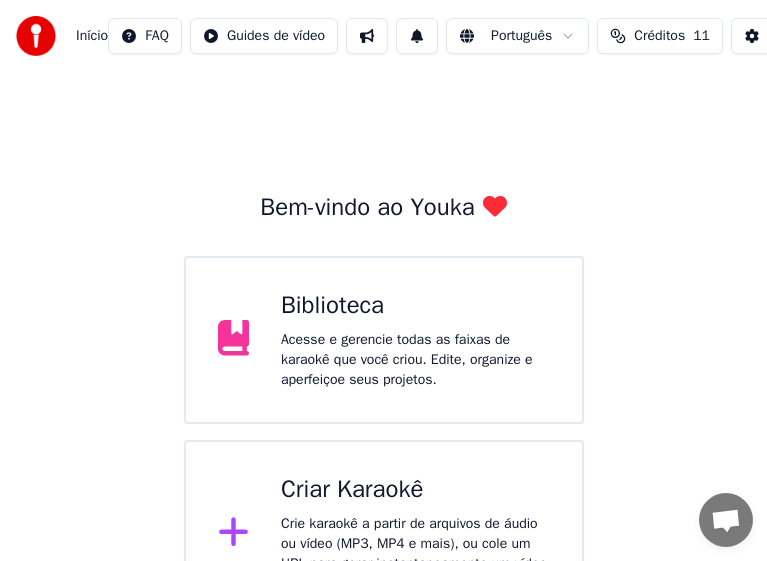 click at bounding box center (417, 36) 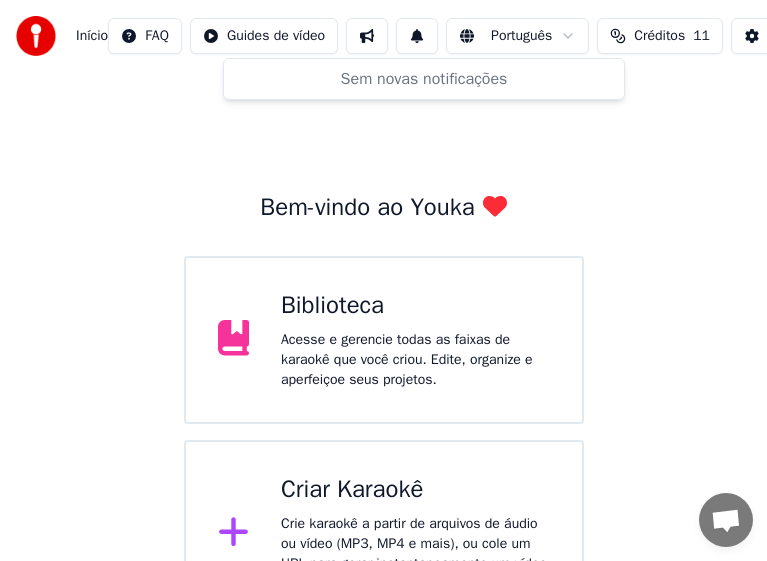click on "Bem-vindo ao Youka Biblioteca Acesse e gerencie todas as faixas de karaokê que você criou. Edite, organize e aperfeiçoe seus projetos. Criar Karaokê Crie karaokê a partir de arquivos de áudio ou vídeo (MP3, MP4 e mais), ou cole um URL para gerar instantaneamente um vídeo de karaokê com letras sincronizadas." at bounding box center [383, 350] 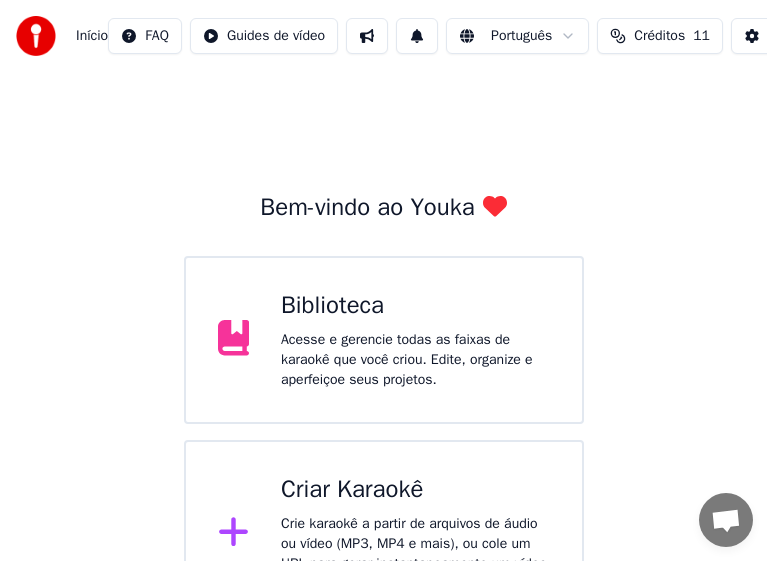 click on "Acesse e gerencie todas as faixas de karaokê que você criou. Edite, organize e aperfeiçoe seus projetos." at bounding box center [415, 360] 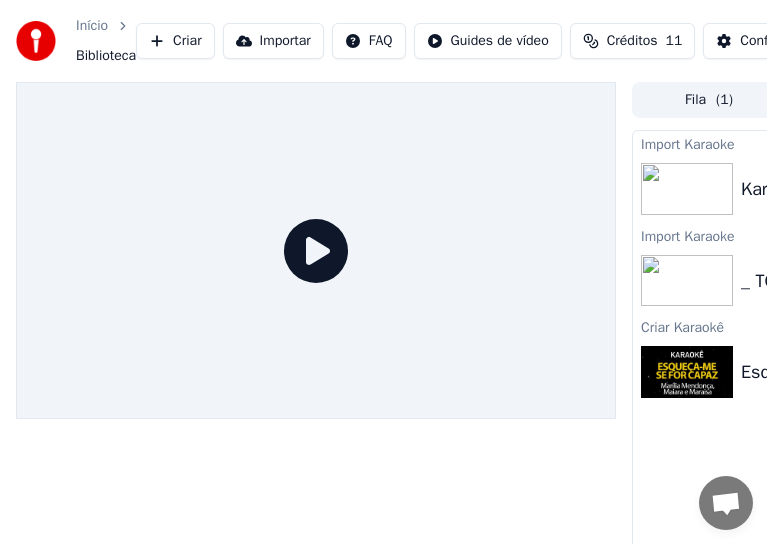 click on "Importar" at bounding box center (273, 41) 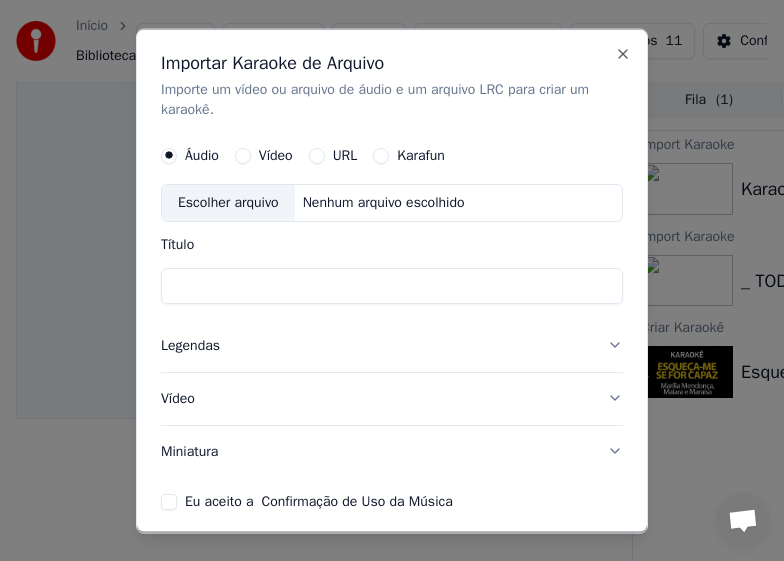 click on "URL" at bounding box center (317, 155) 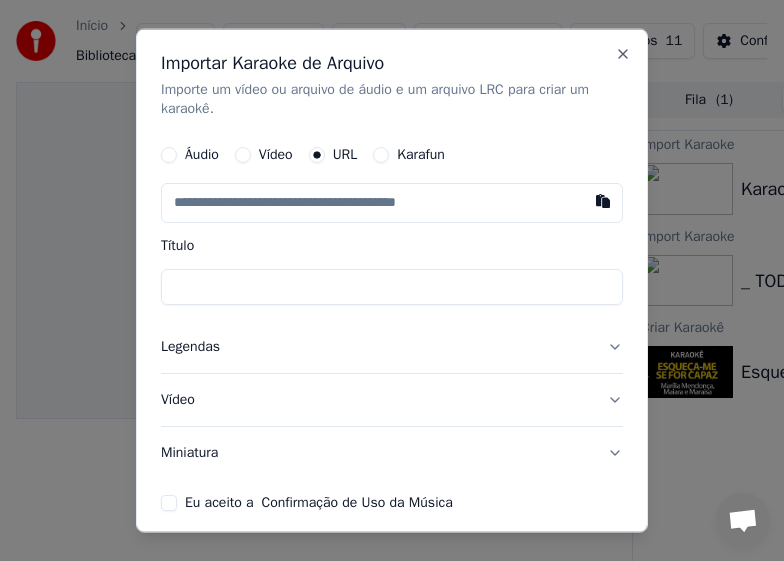 click at bounding box center (603, 201) 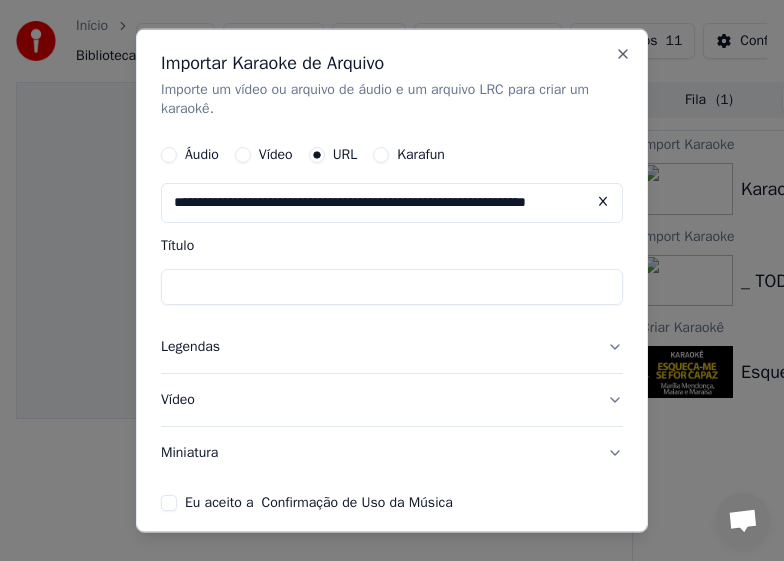 type on "**********" 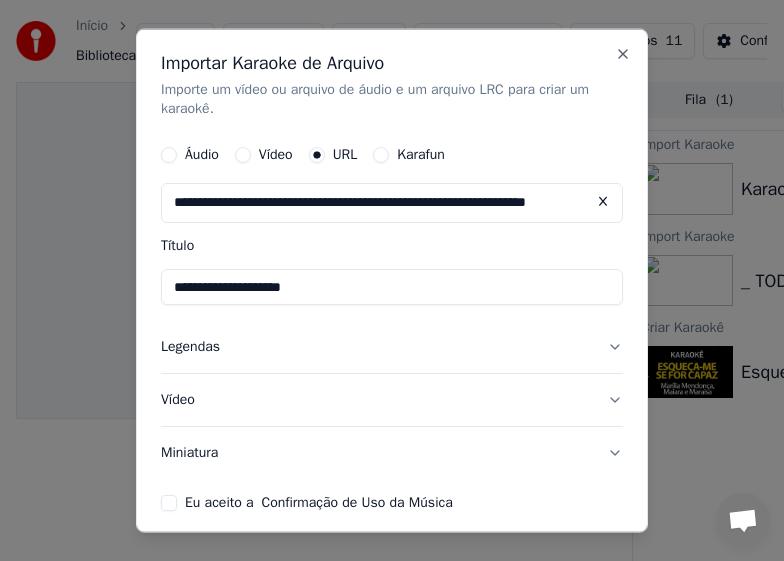 type on "**********" 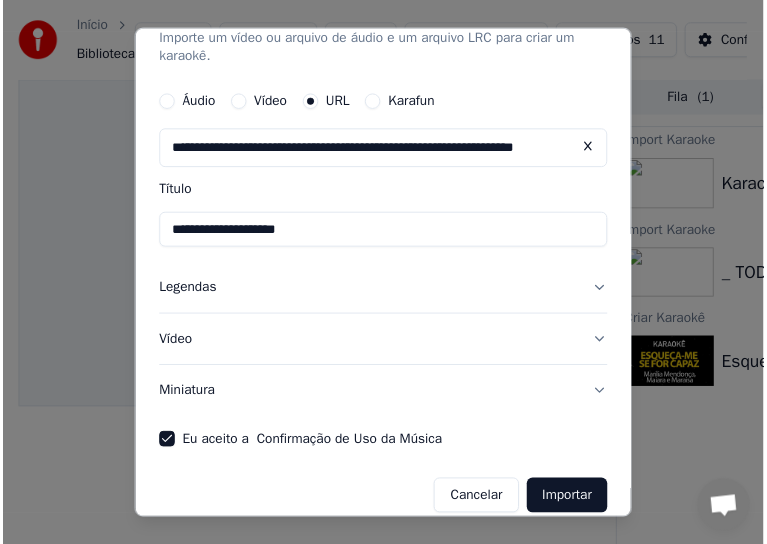 scroll, scrollTop: 71, scrollLeft: 0, axis: vertical 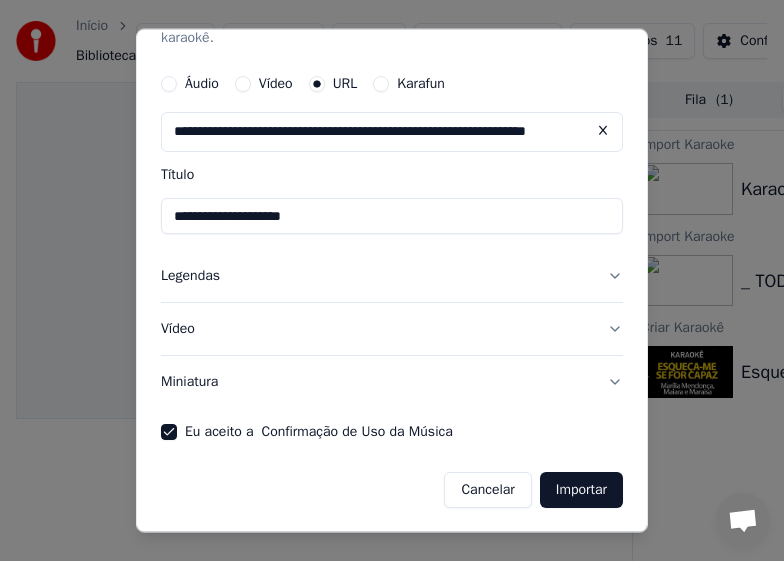 click on "Importar" at bounding box center (581, 490) 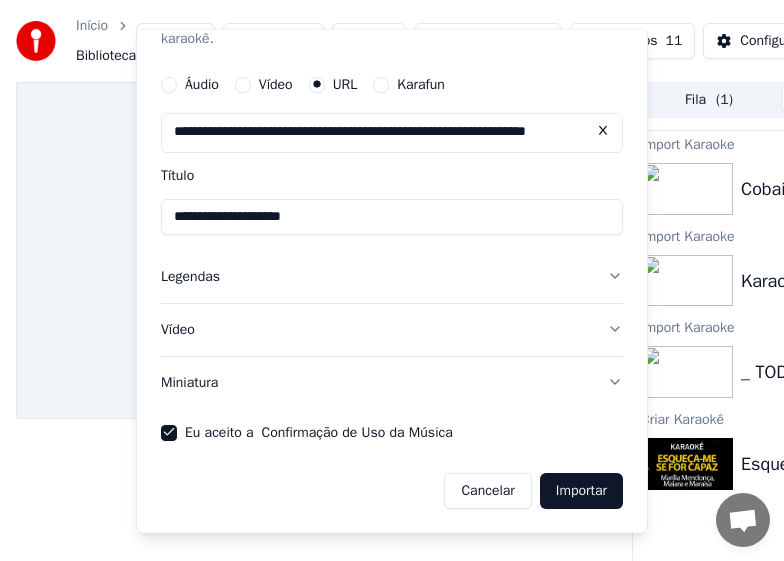 type 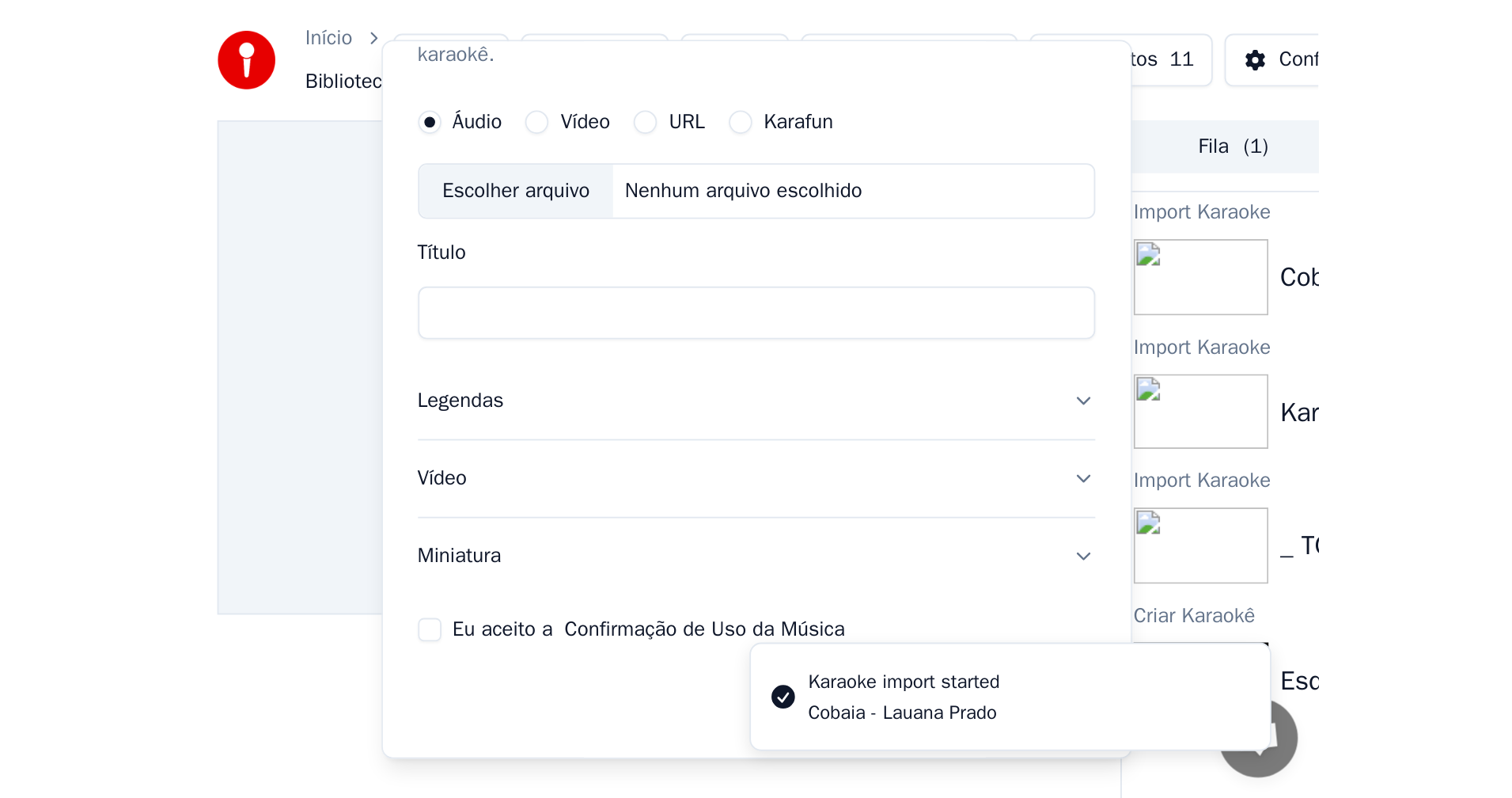 scroll, scrollTop: 55, scrollLeft: 0, axis: vertical 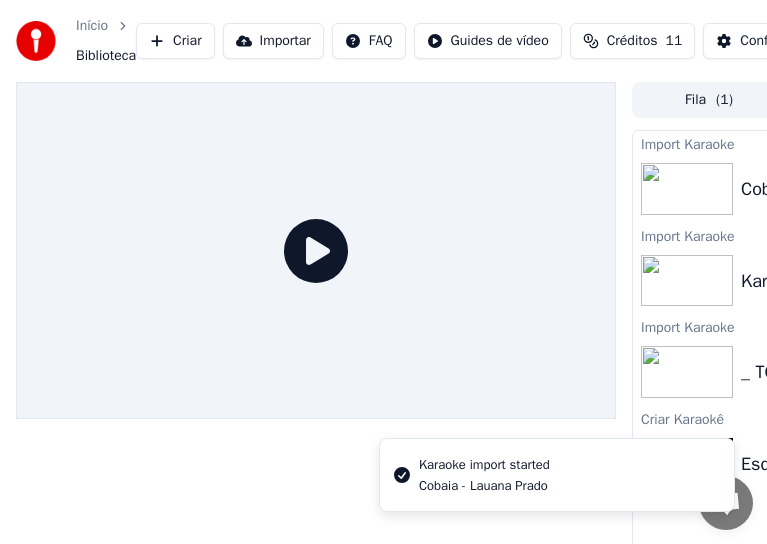 click 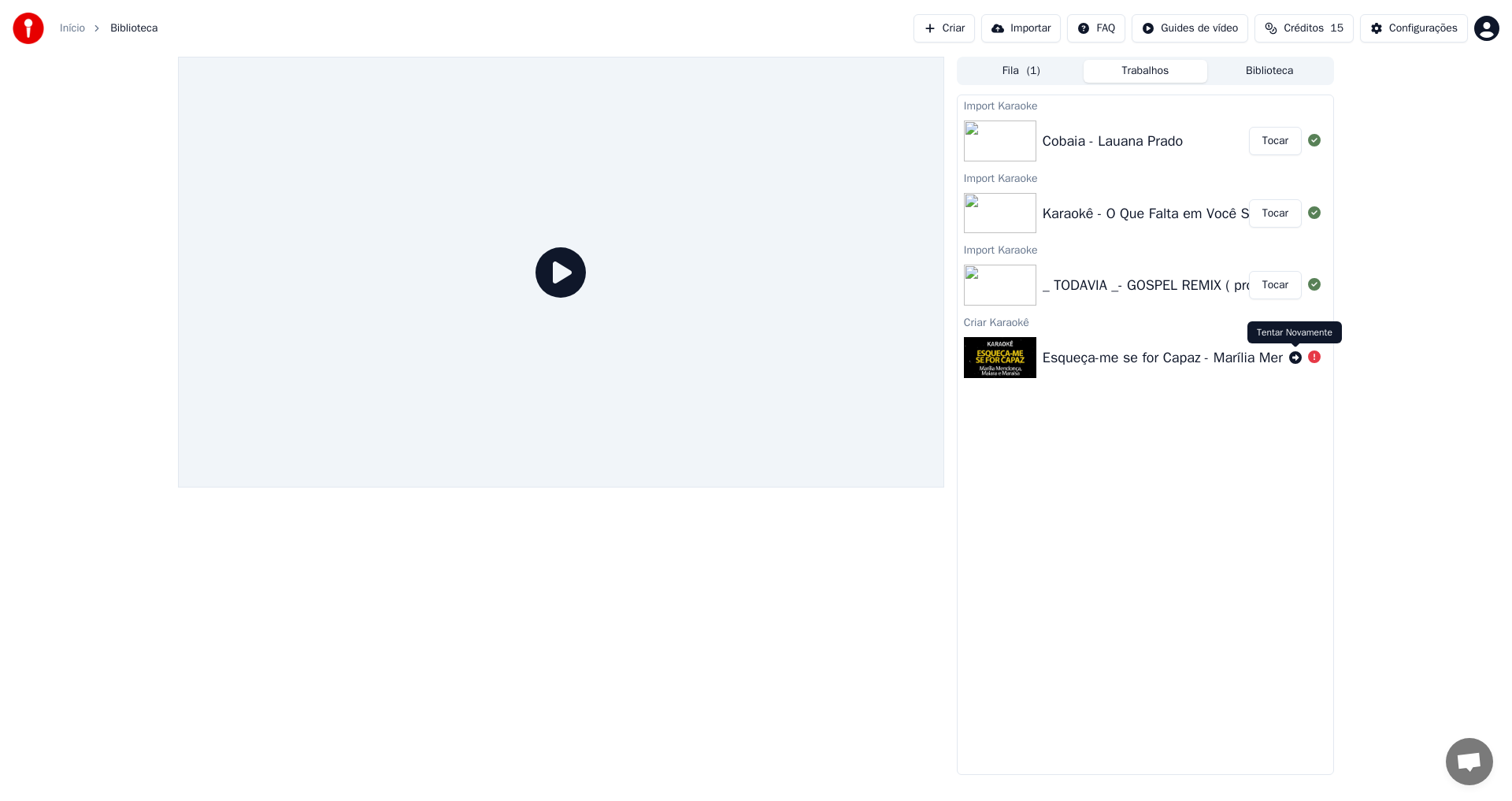 click 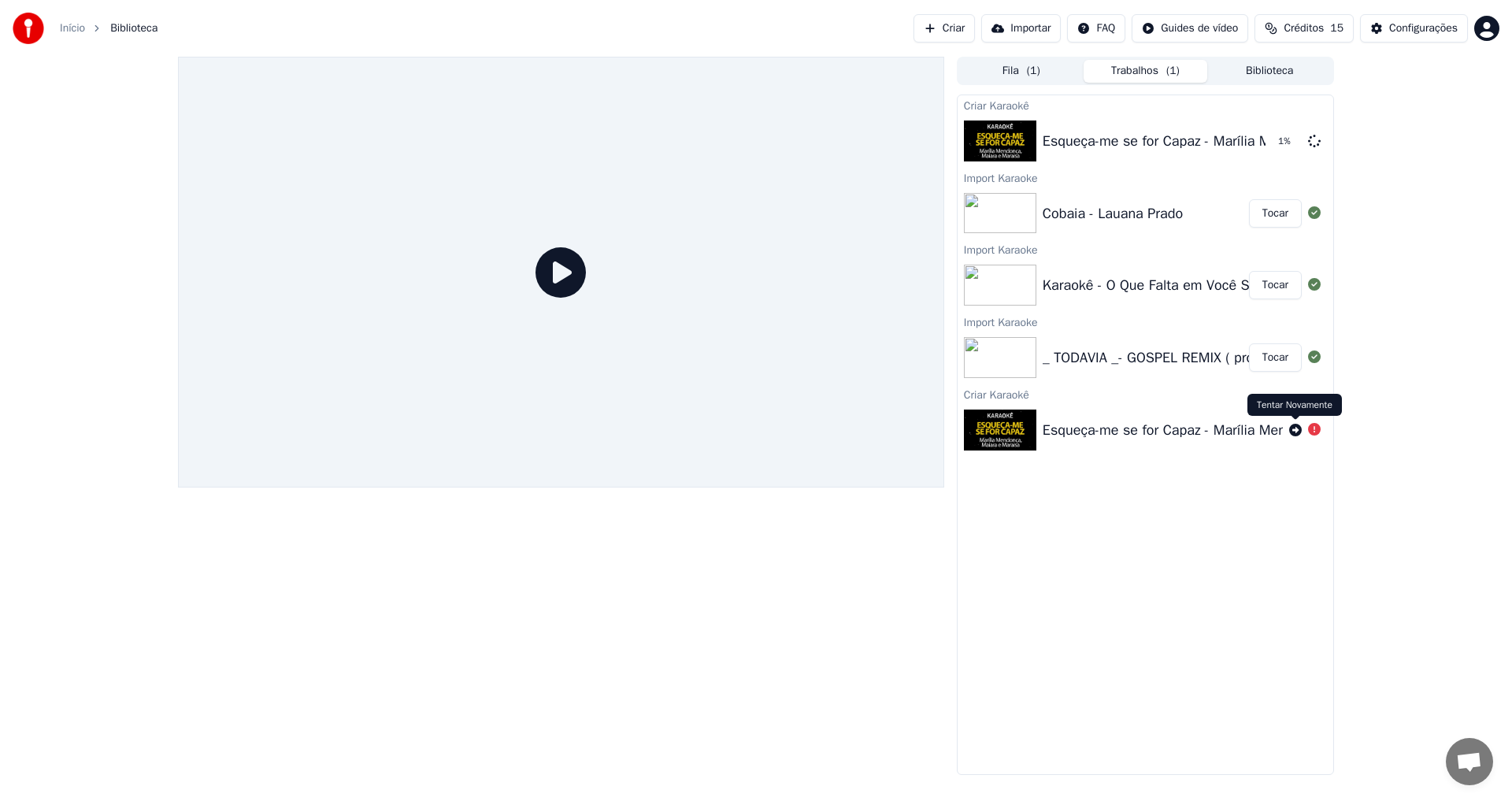click 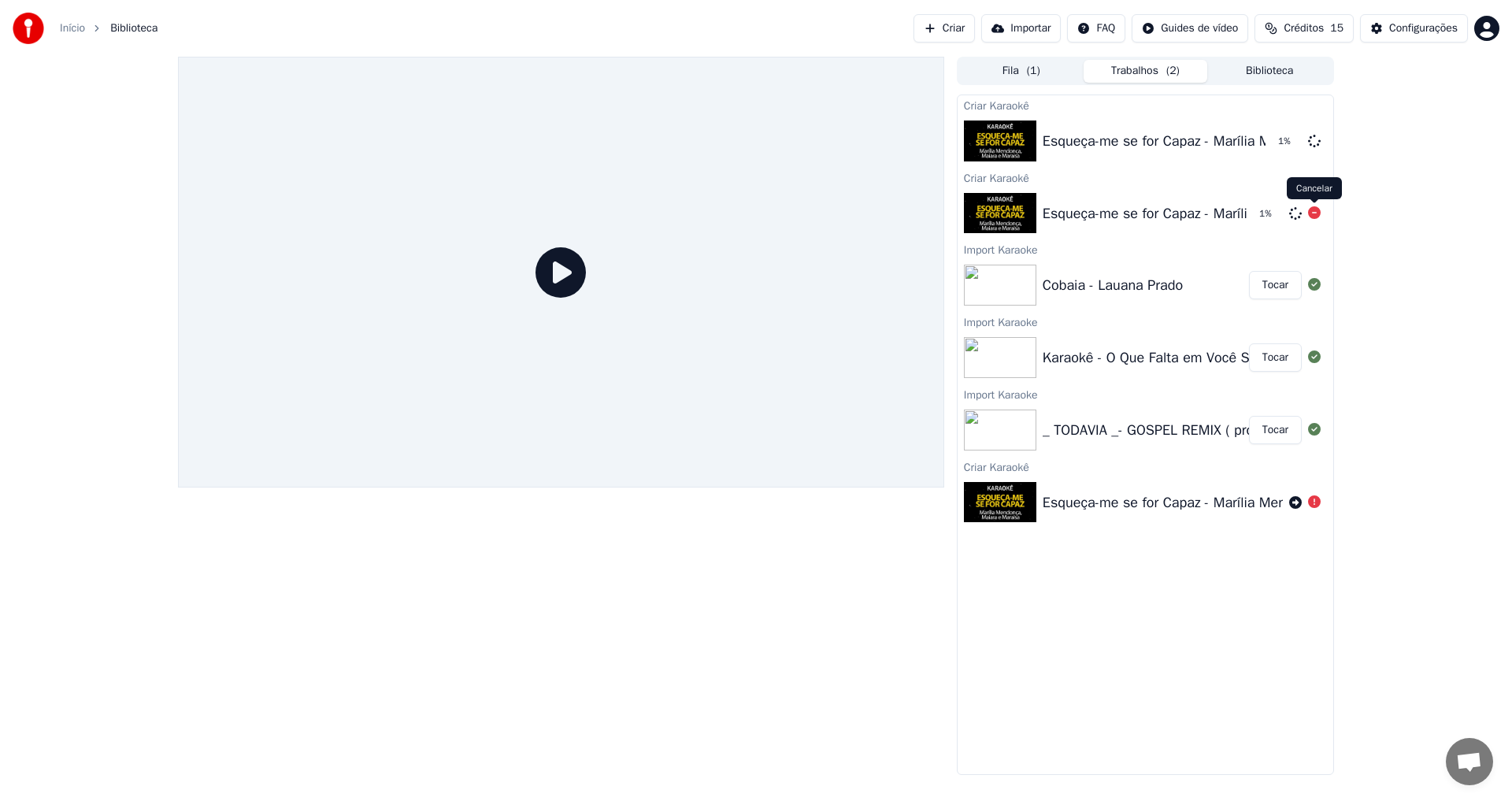 click 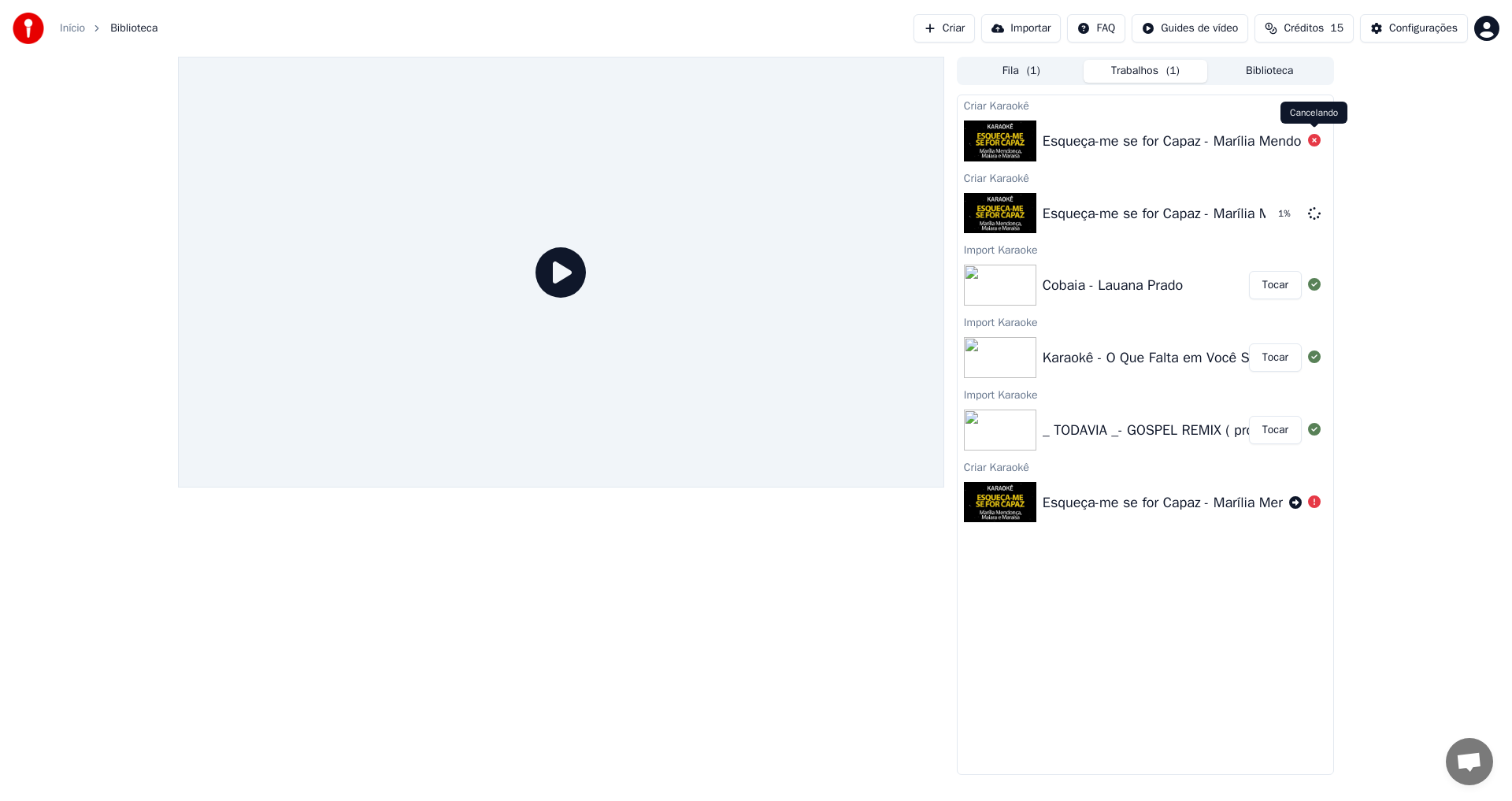 click 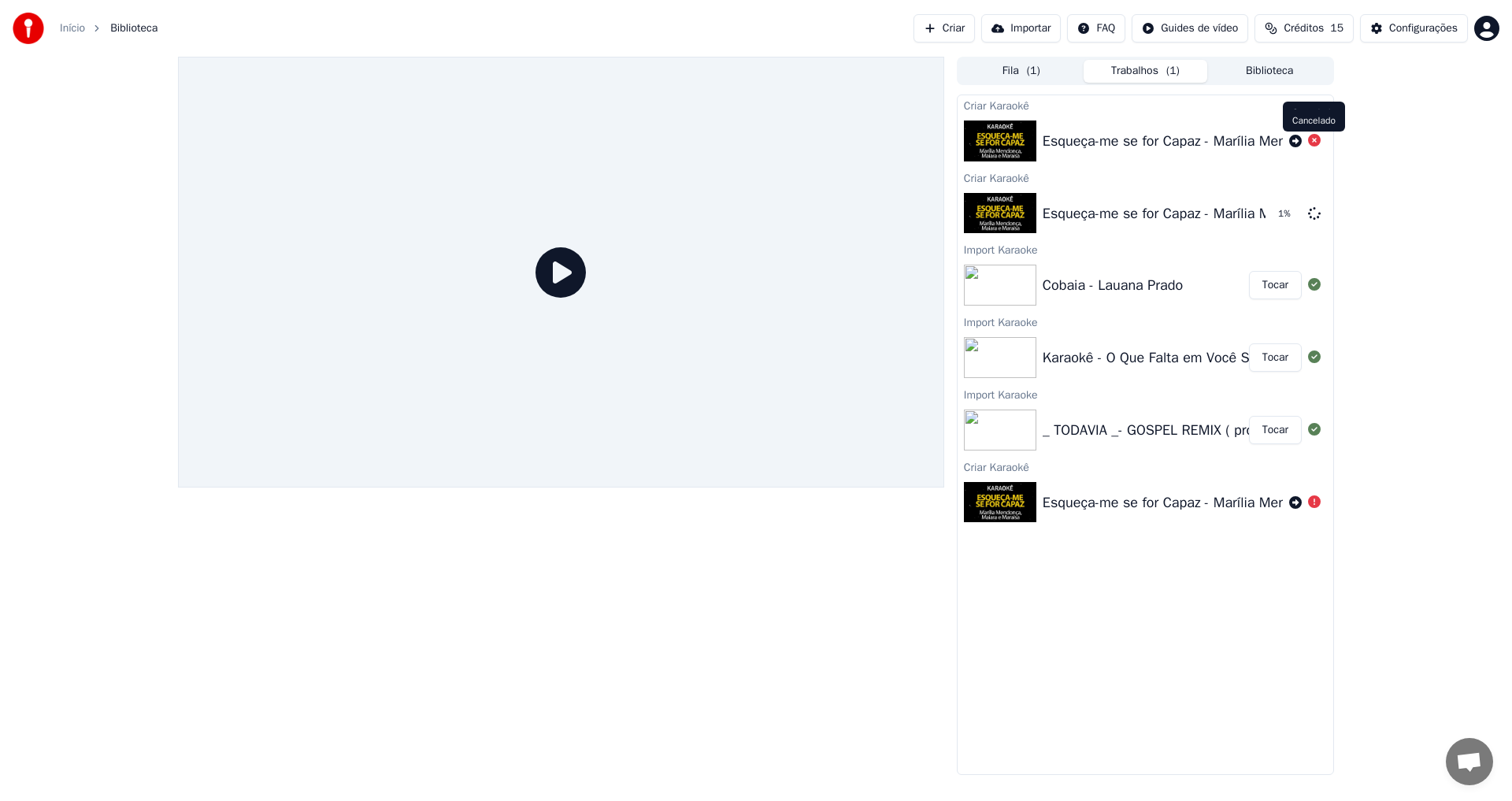 click 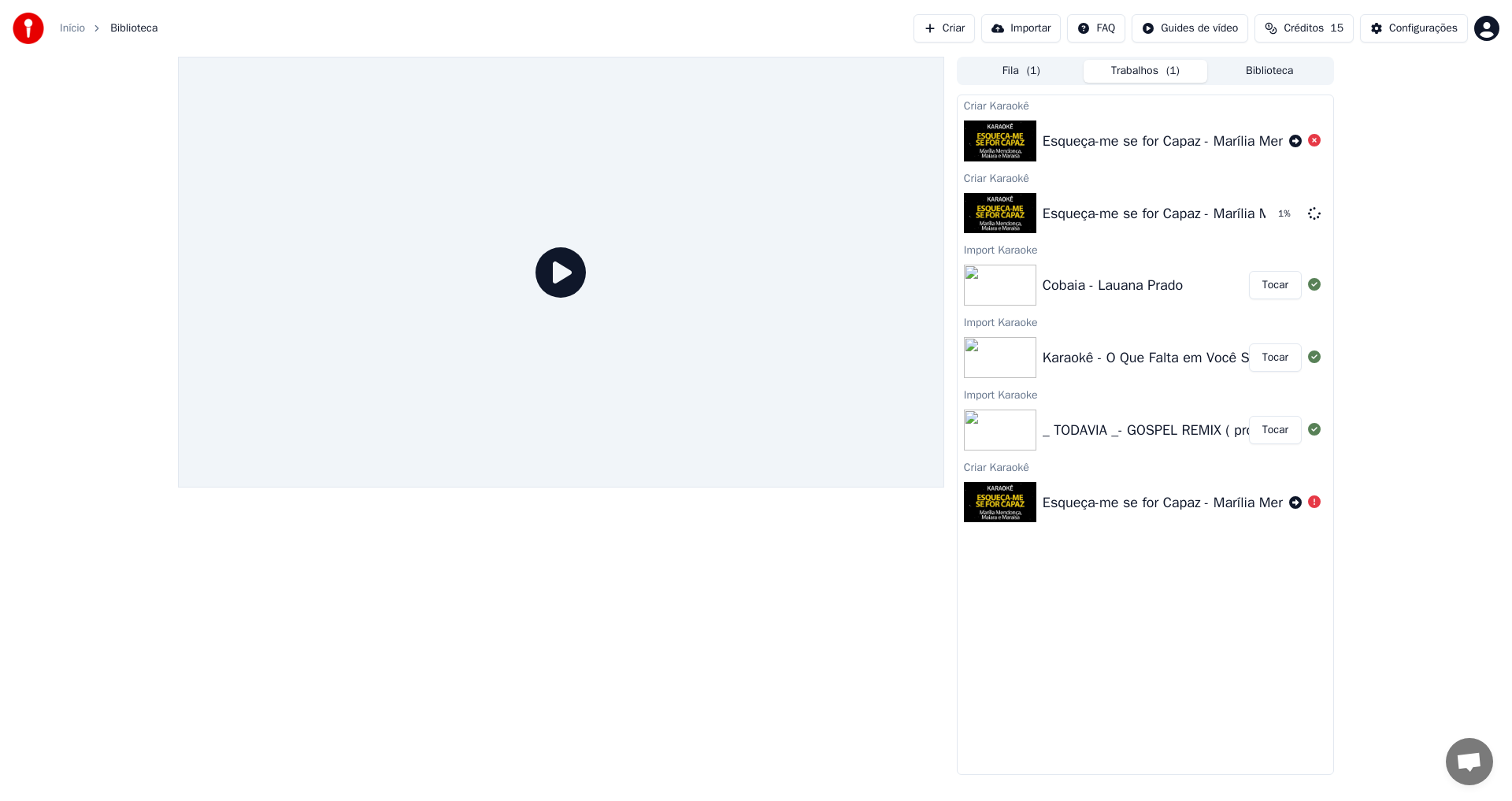 click on "Fila ( 1 ) Trabalhos ( 1 ) Biblioteca Criar Karaokê Esqueça-me se for Capaz - Marília Mendonça, Maiara e Maraísa Criar Karaokê Esqueça-me se for Capaz - Marília Mendonça, Maiara e Maraísa 1 % Import Karaoke Cobaia - Lauana Prado Tocar Import Karaoke Karaokê - O Que Falta em Você Sou Eu - Marília Mendonça Tocar Import Karaoke _ TODAVIA _- GOSPEL REMIX ( prod.Dj narutin) ainda que a figueira não floresça 🌹🎶❤(M4A_128K) Tocar Criar Karaokê Esqueça-me se for Capaz - Marília Mendonça, Maiara e Maraísa" at bounding box center (756, 416) 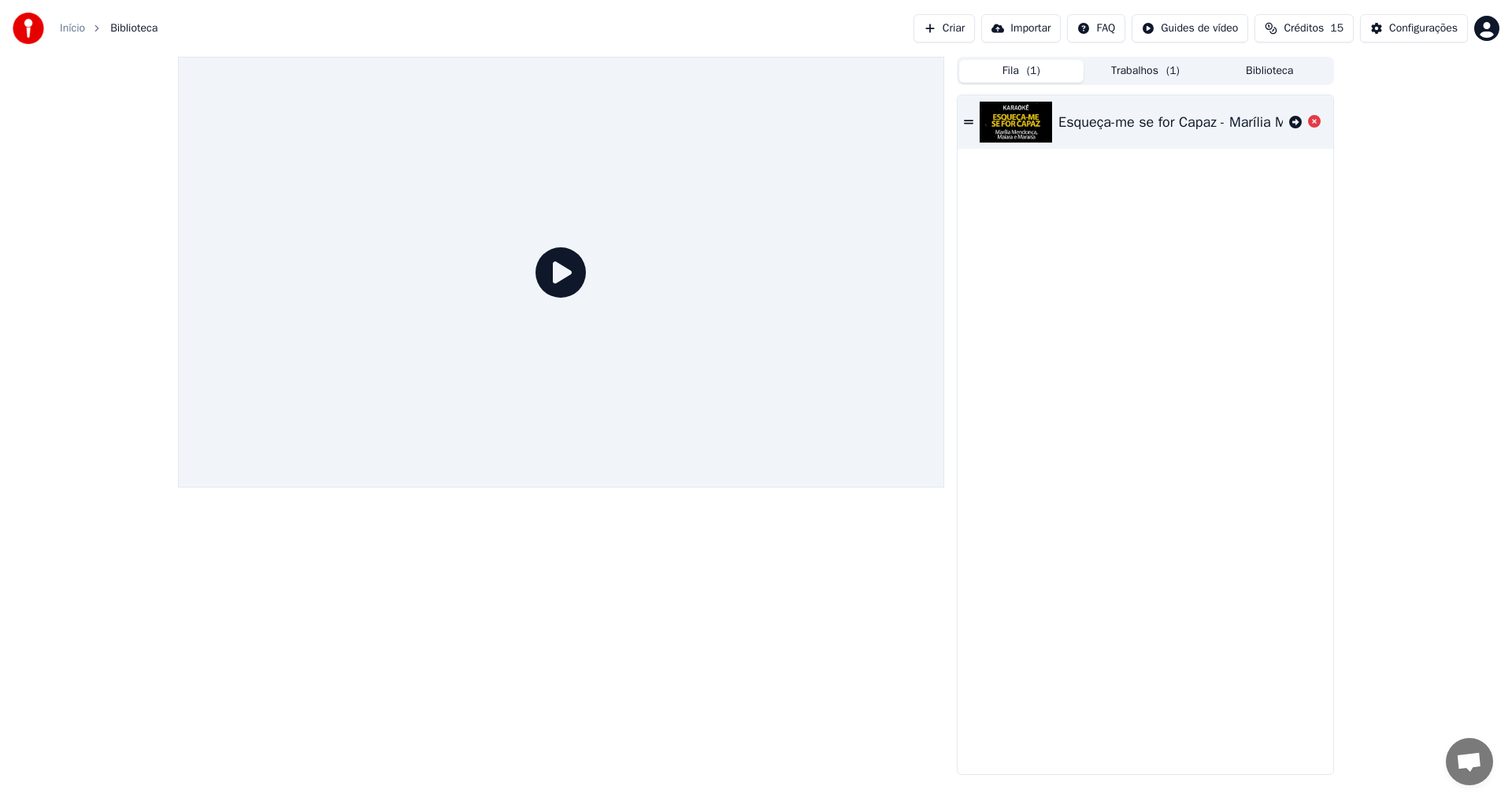 click on "Trabalhos ( 1 )" at bounding box center (1146, 71) 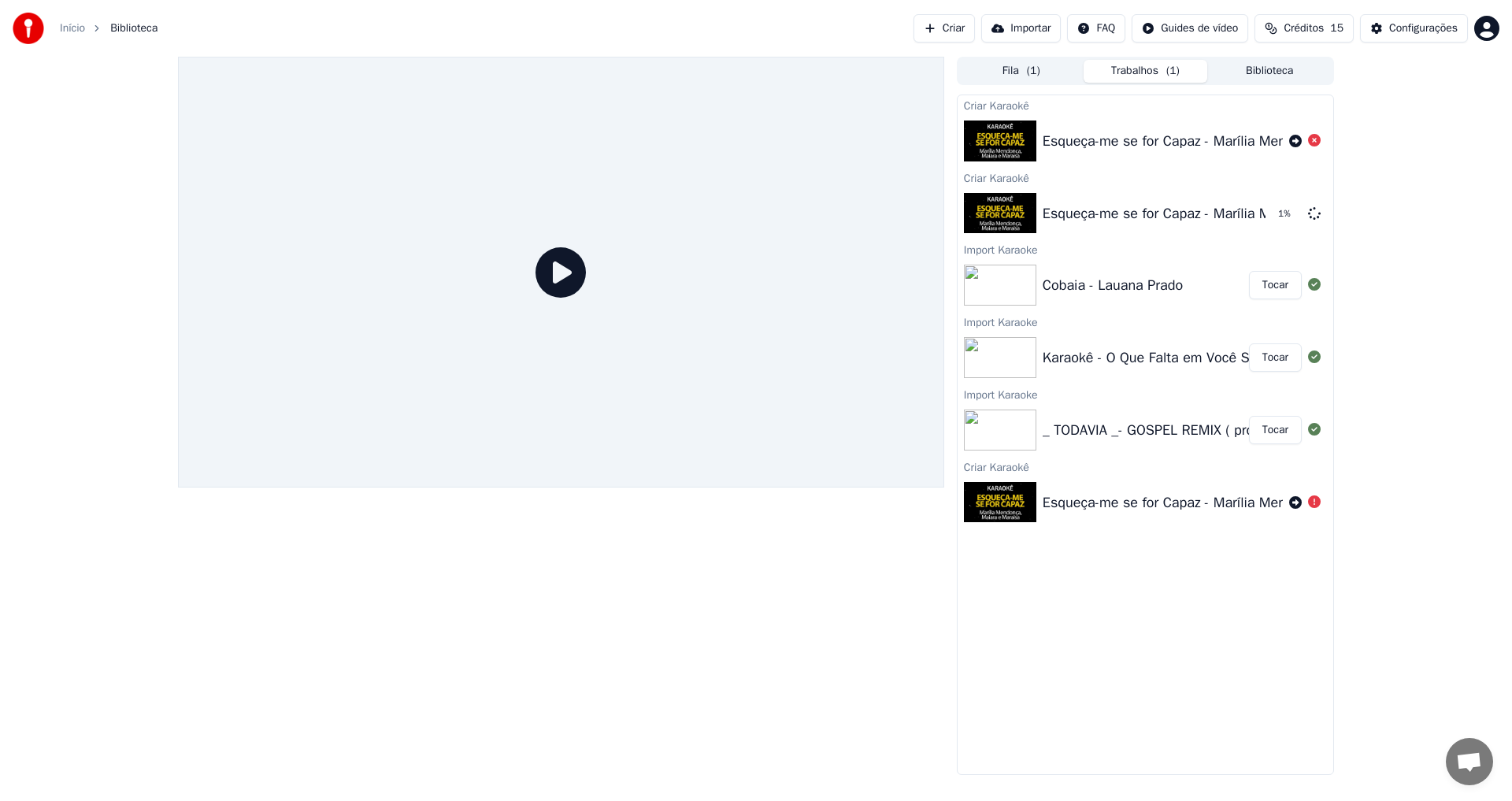 click on "Tocar" at bounding box center [1275, 285] 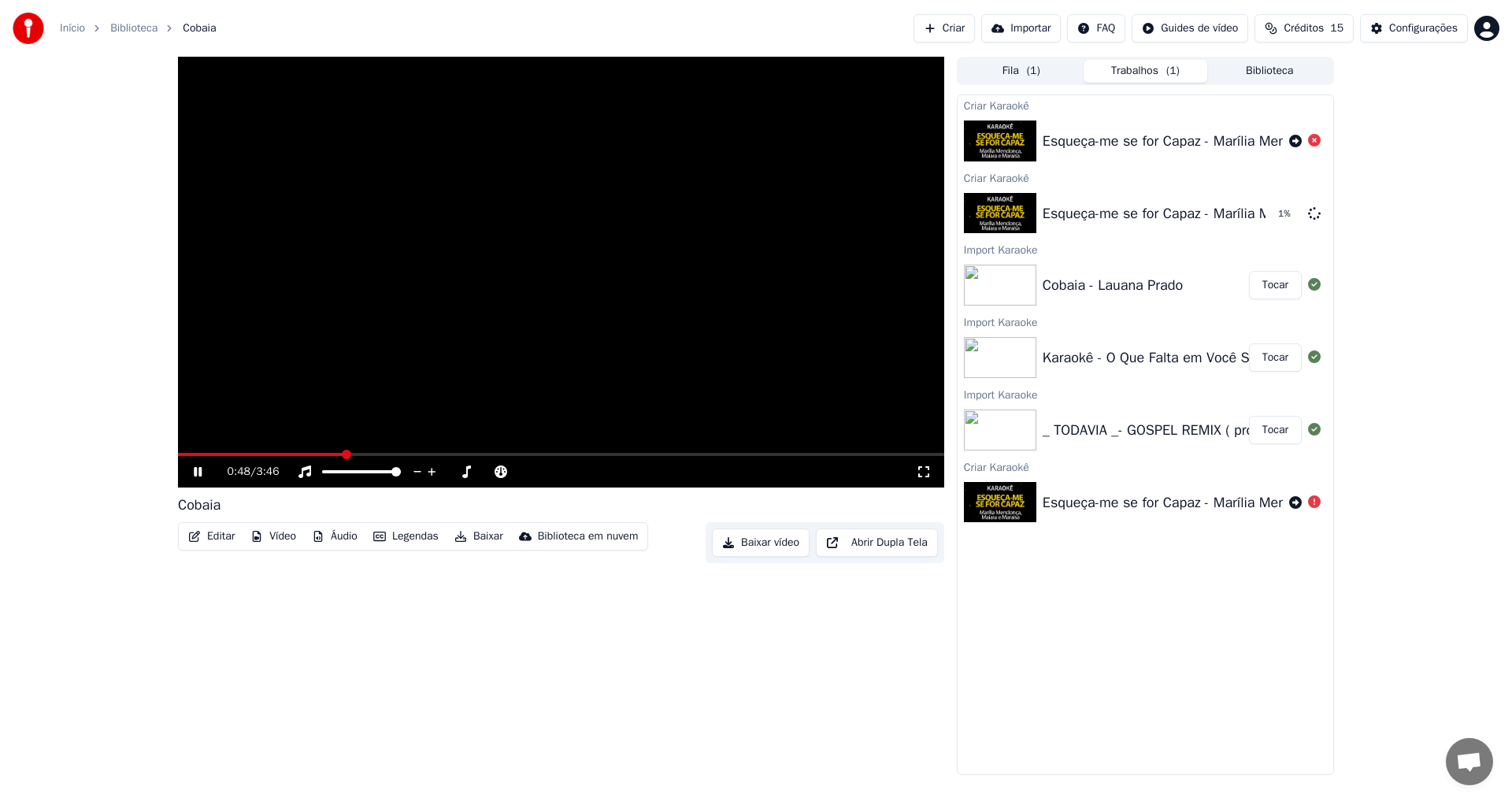 click on "Início Biblioteca Cobaia Criar Importar FAQ Guides de vídeo Créditos 15 Configurações 0:48  /  3:46 Cobaia Editar Vídeo Áudio Legendas Baixar Biblioteca em nuvem Baixar vídeo Abrir Dupla Tela Fila ( 1 ) Trabalhos ( 1 ) Biblioteca Criar Karaokê Esqueça-me se for Capaz - Marília Mendonça, Maiara e Maraísa Criar Karaokê Esqueça-me se for Capaz - Marília Mendonça, Maiara e Maraísa 1 % Import Karaoke Cobaia - Lauana Prado Tocar Import Karaoke Karaokê - O Que Falta em Você Sou Eu - Marília Mendonça Tocar Import Karaoke _ TODAVIA _- GOSPEL REMIX ( prod.Dj narutin) ainda que a figueira não floresça 🌹🎶❤(M4A_128K) Tocar Criar Karaokê Esqueça-me se for Capaz - Marília Mendonça, Maiara e Maraísa" at bounding box center [756, 400] 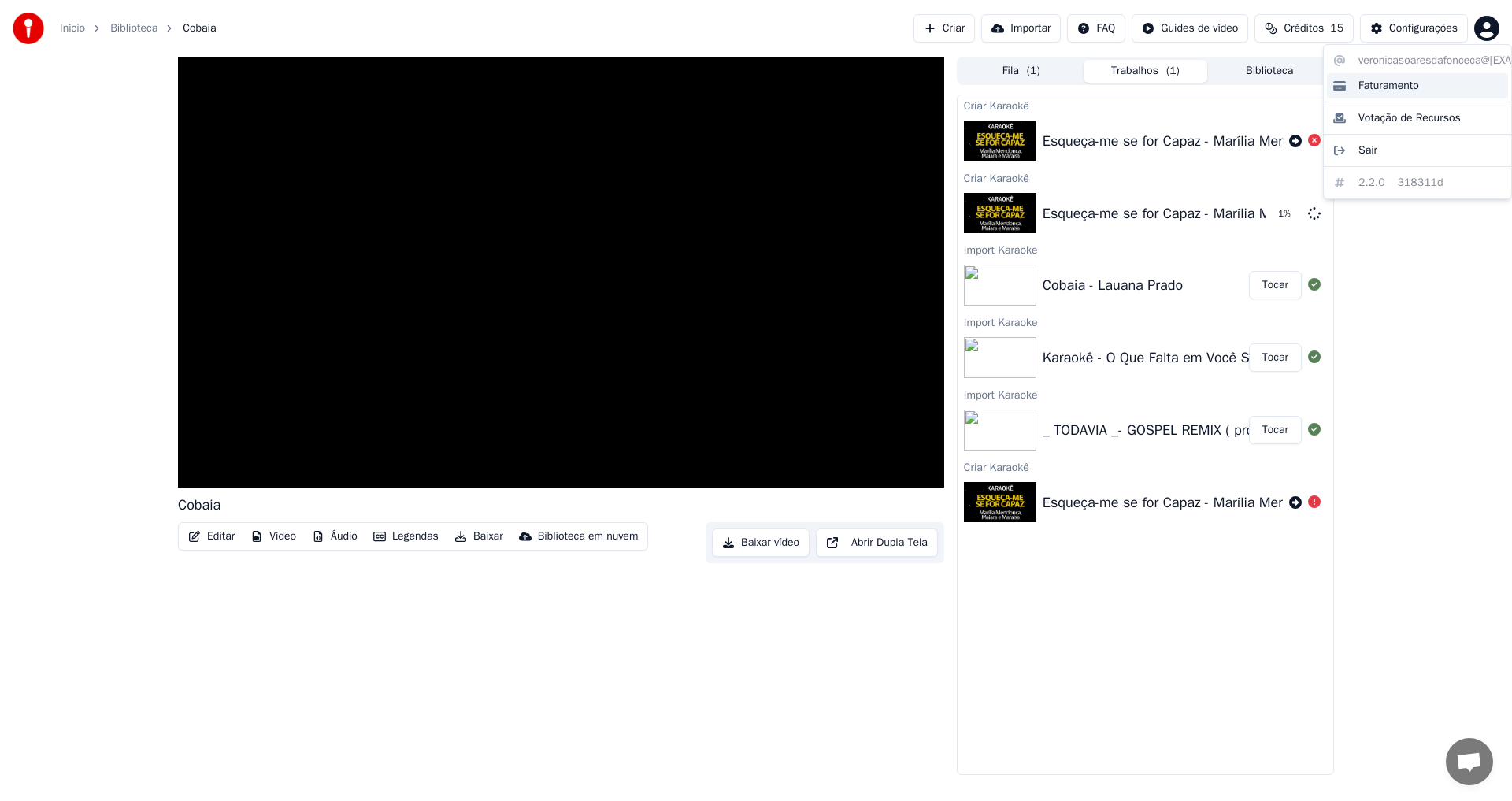 click on "Faturamento" at bounding box center (1388, 86) 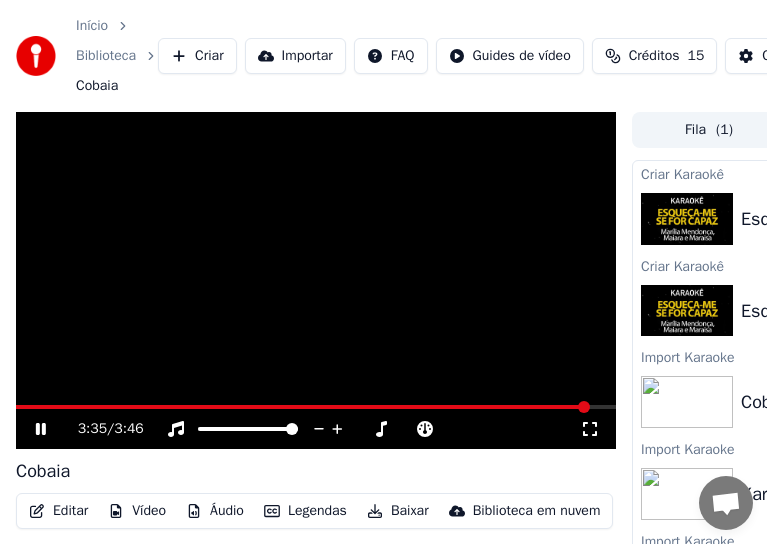 click on "Biblioteca" at bounding box center (106, 56) 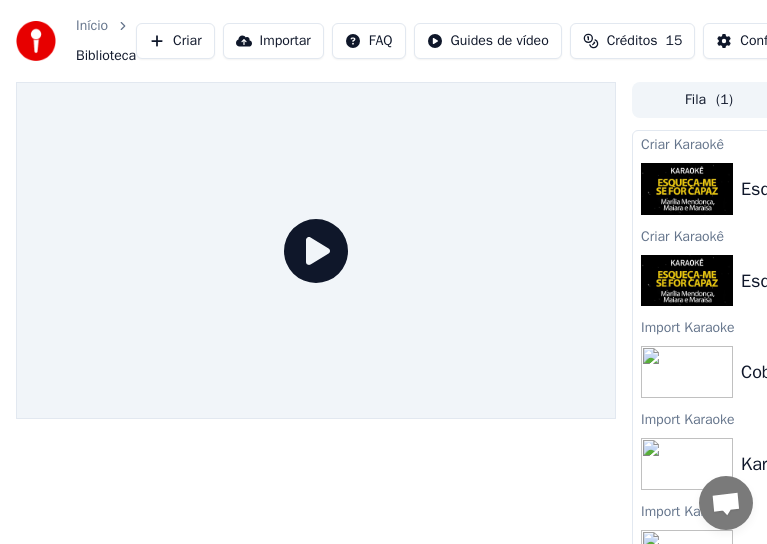 click 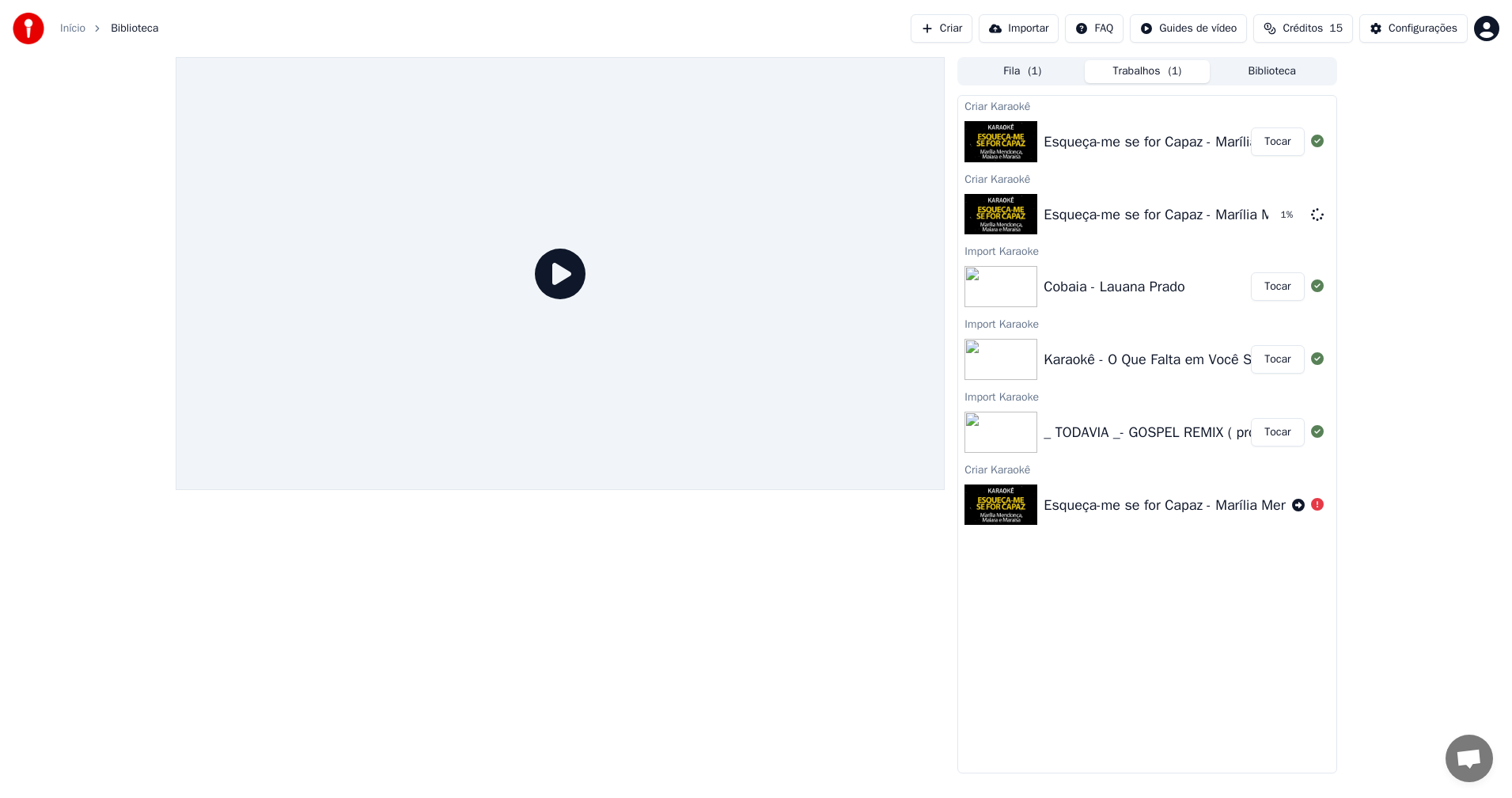 click 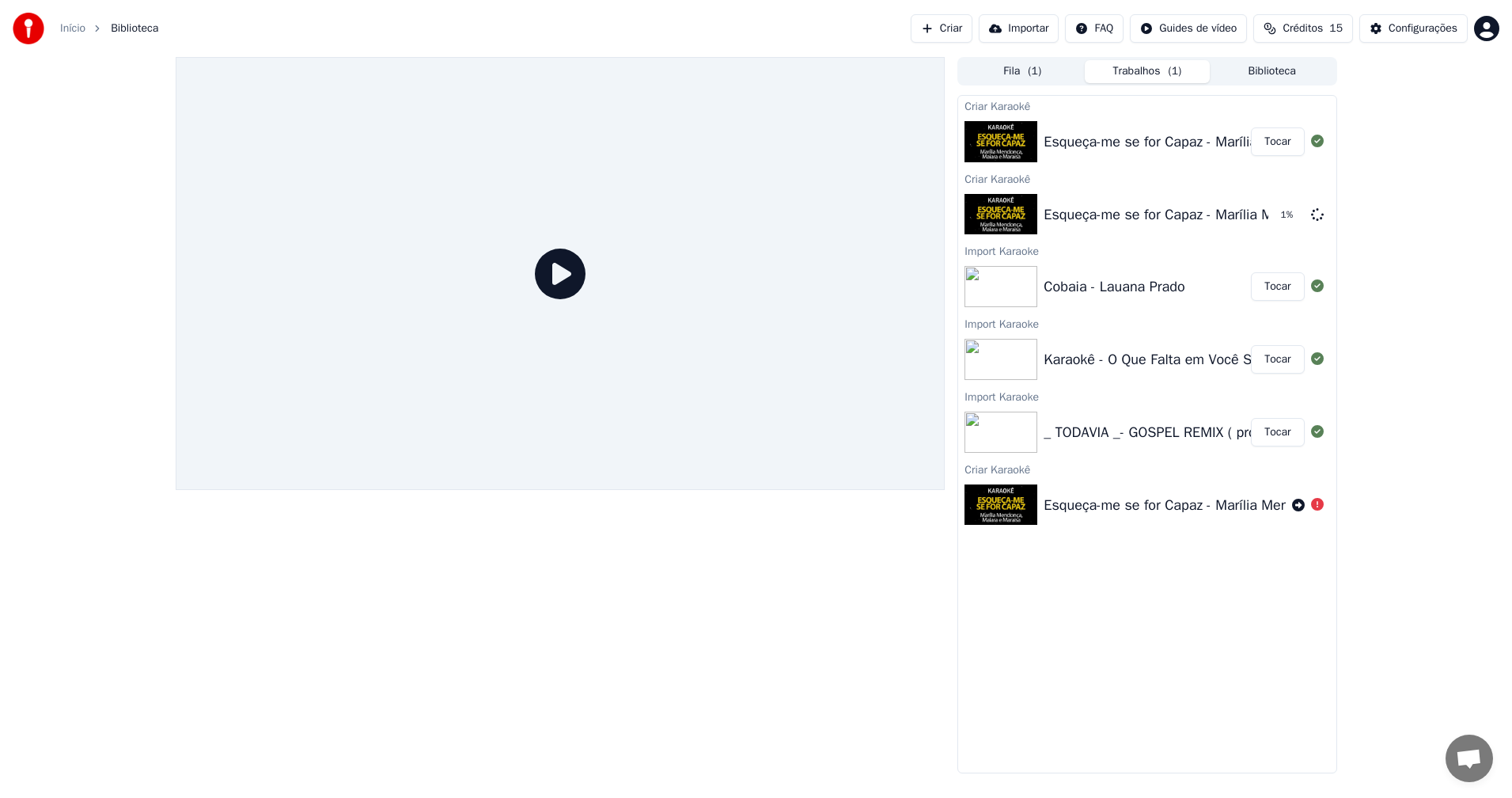 click on "Início Biblioteca Criar Importar FAQ Guides de vídeo Créditos 15 Configurações Fila ( 1 ) Trabalhos ( 1 ) Biblioteca Criar Karaokê Esqueça-me se for Capaz - Marília Mendonça, Maiara e Maraísa Tocar Criar Karaokê Esqueça-me se for Capaz - Marília Mendonça, Maiara e Maraísa 1 % Import Karaoke Cobaia - Lauana Prado Tocar Import Karaoke Karaokê - O Que Falta em Você Sou Eu - Marília Mendonça Tocar Import Karaoke _ TODAVIA _- GOSPEL REMIX ( prod.Dj narutin) ainda que a figueira não floresça 🌹🎶❤(M4A_128K) Tocar Criar Karaokê Esqueça-me se for Capaz - Marília Mendonça, Maiara e Maraísa" at bounding box center [756, 399] 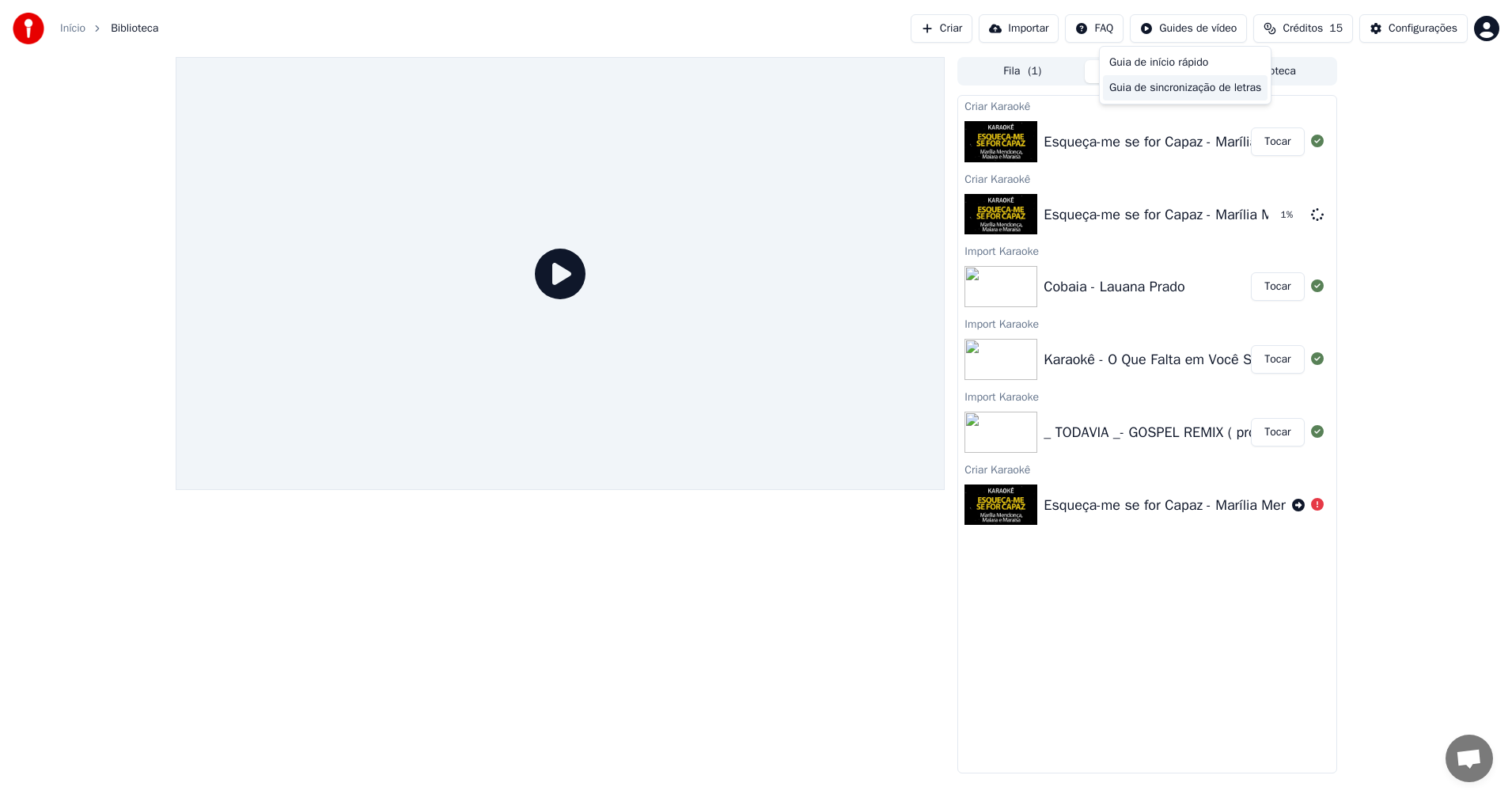 click on "Guia de sincronização de letras" at bounding box center (1185, 88) 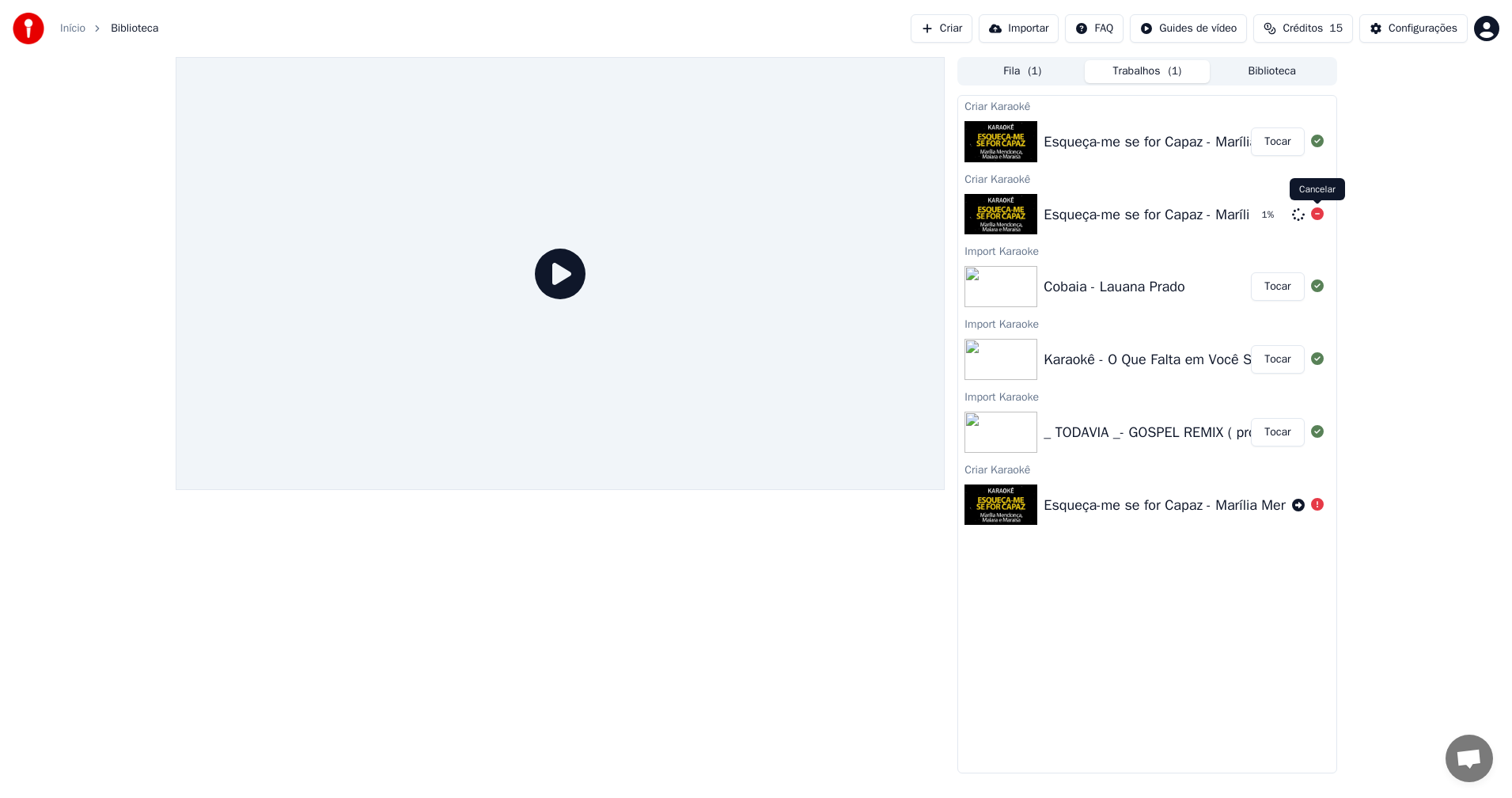 click 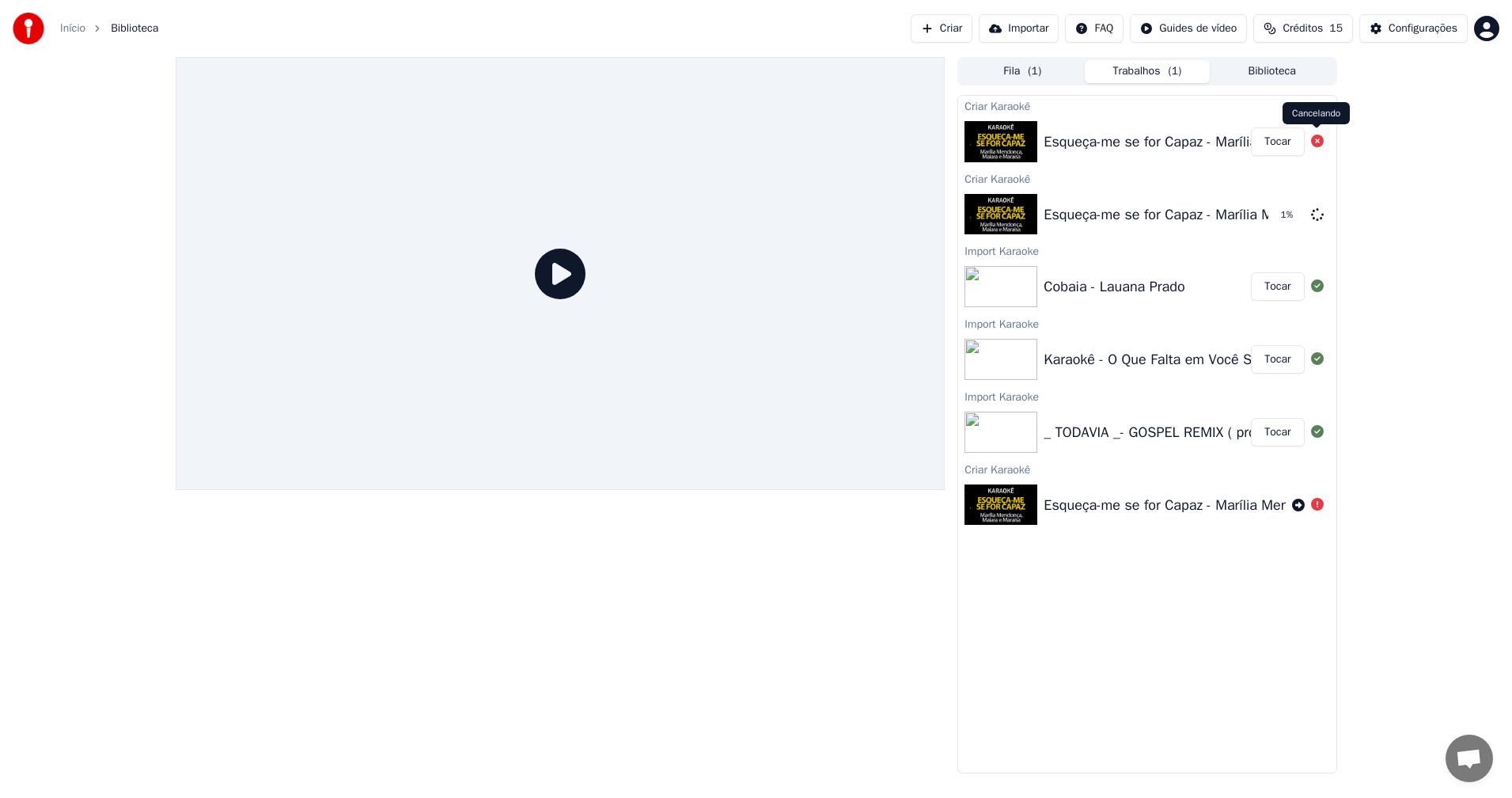 click 